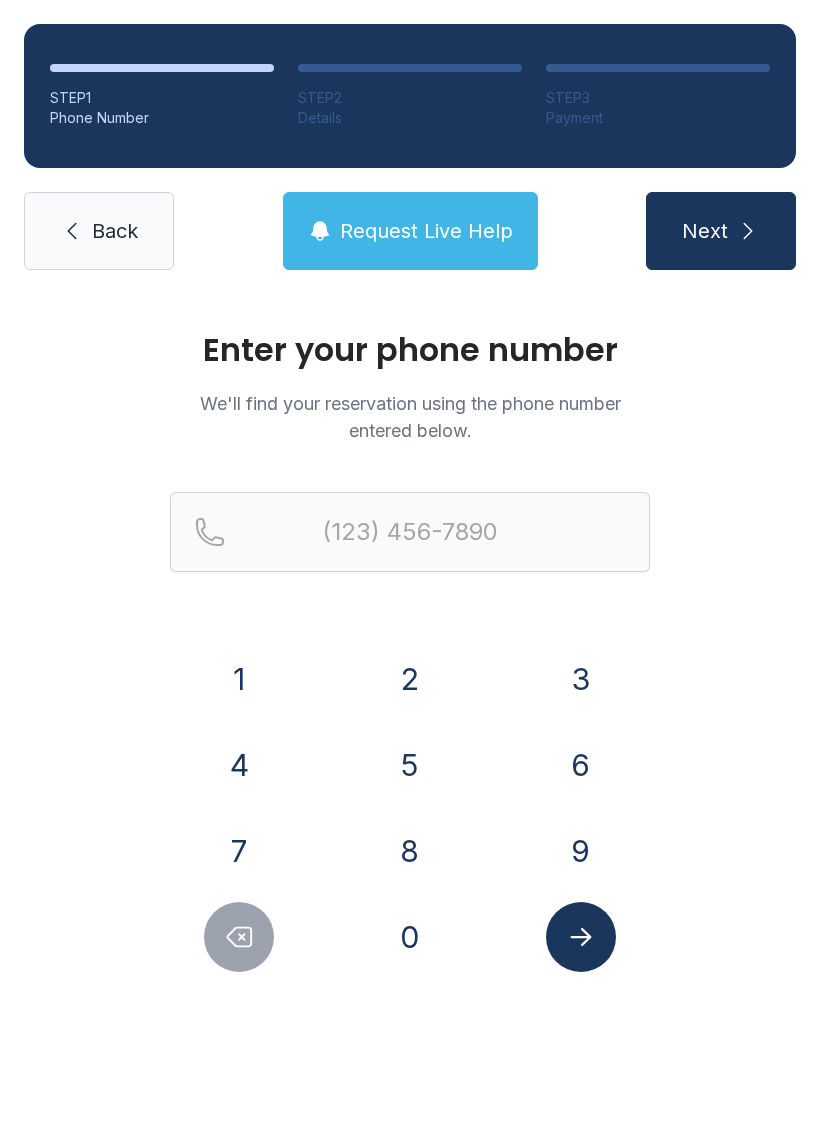 scroll, scrollTop: 0, scrollLeft: 0, axis: both 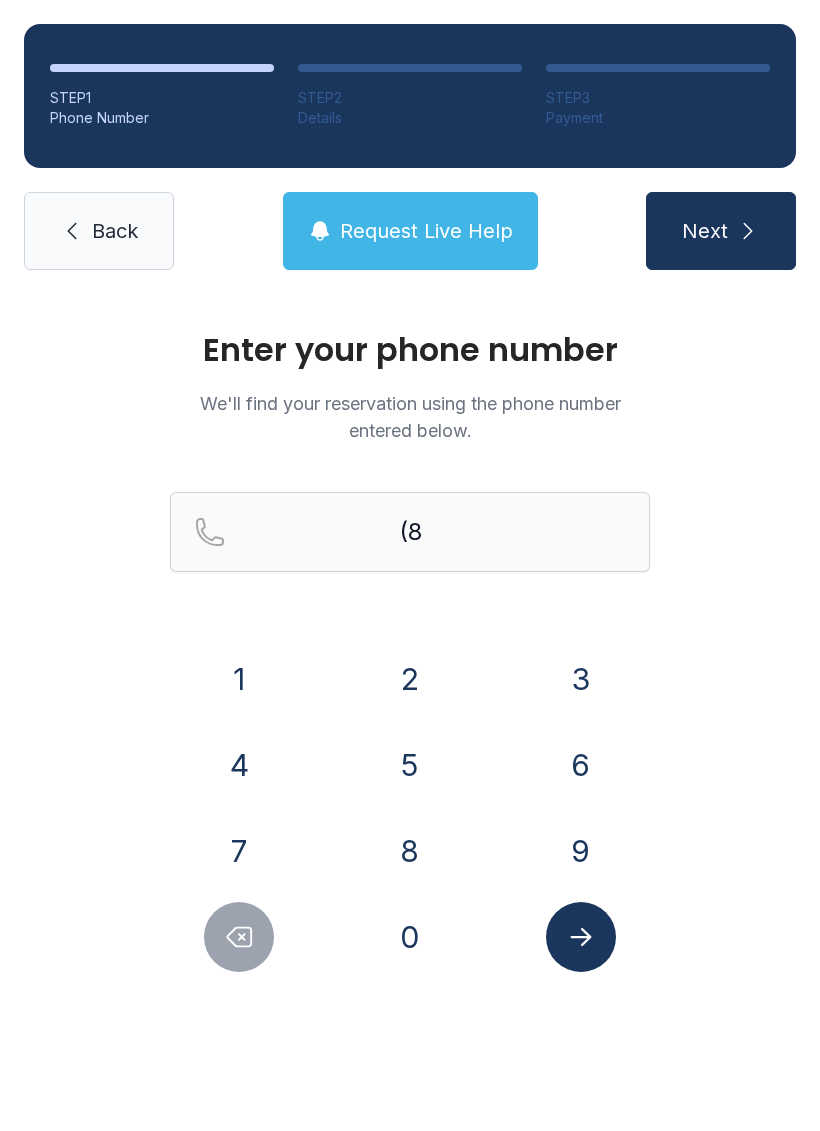 click on "4" at bounding box center [239, 765] 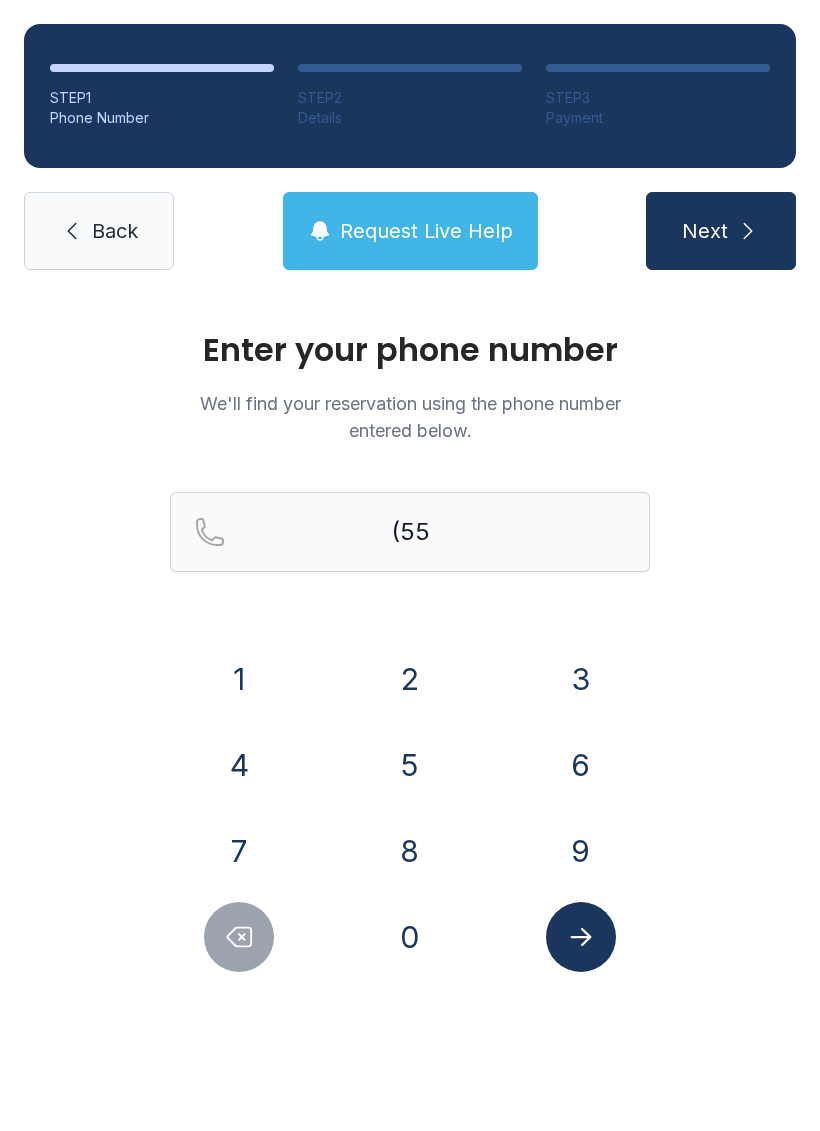 click on "3" at bounding box center [581, 679] 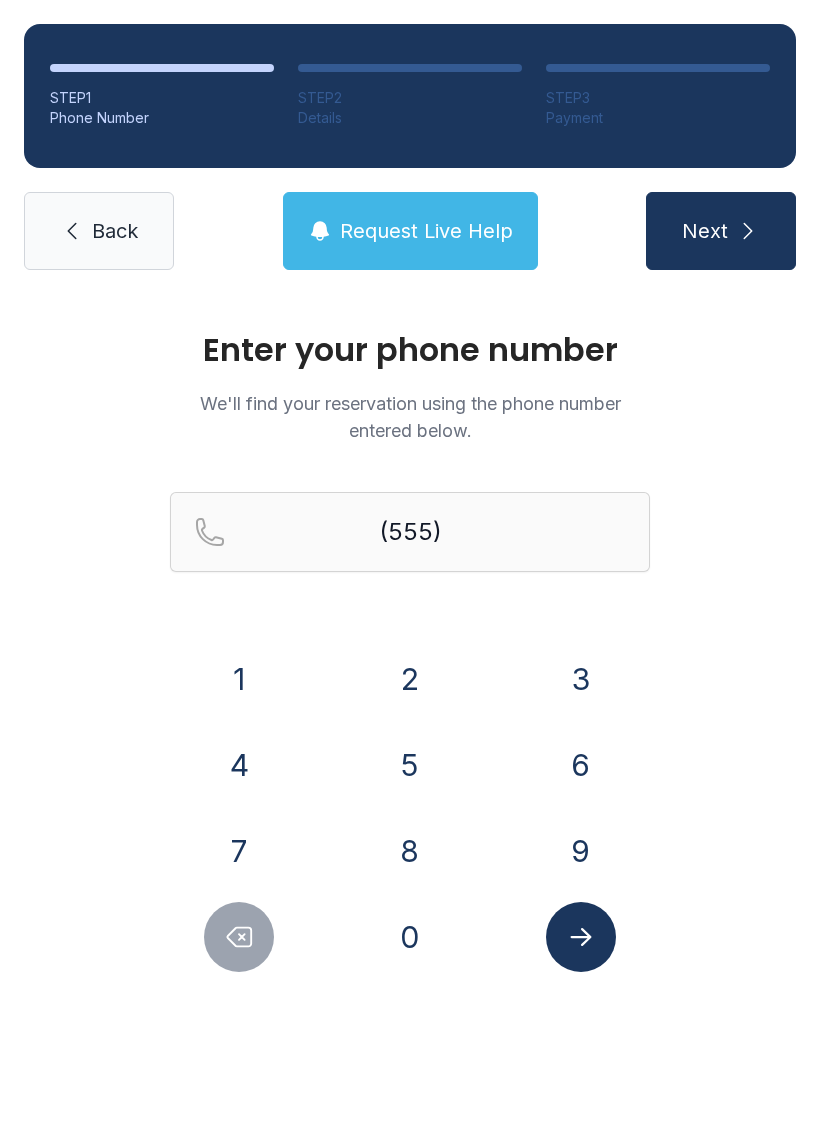 click on "6" at bounding box center [581, 765] 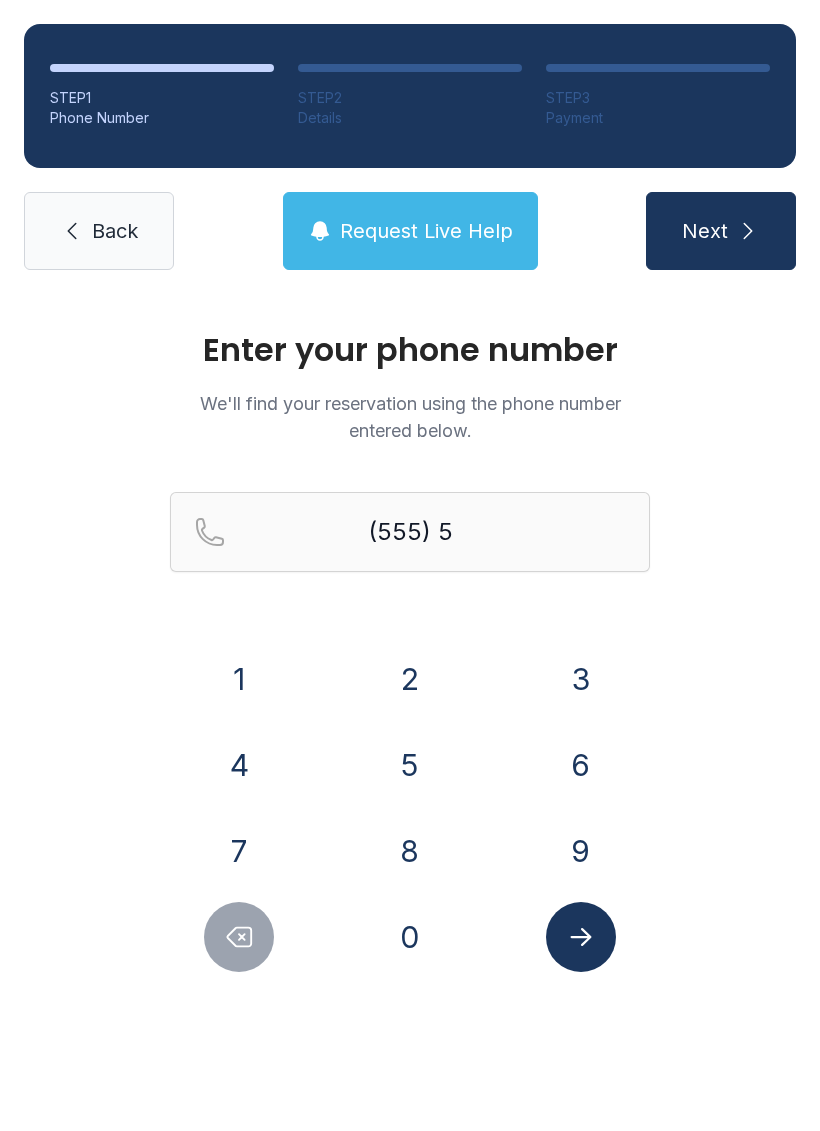 click on "9" at bounding box center (581, 851) 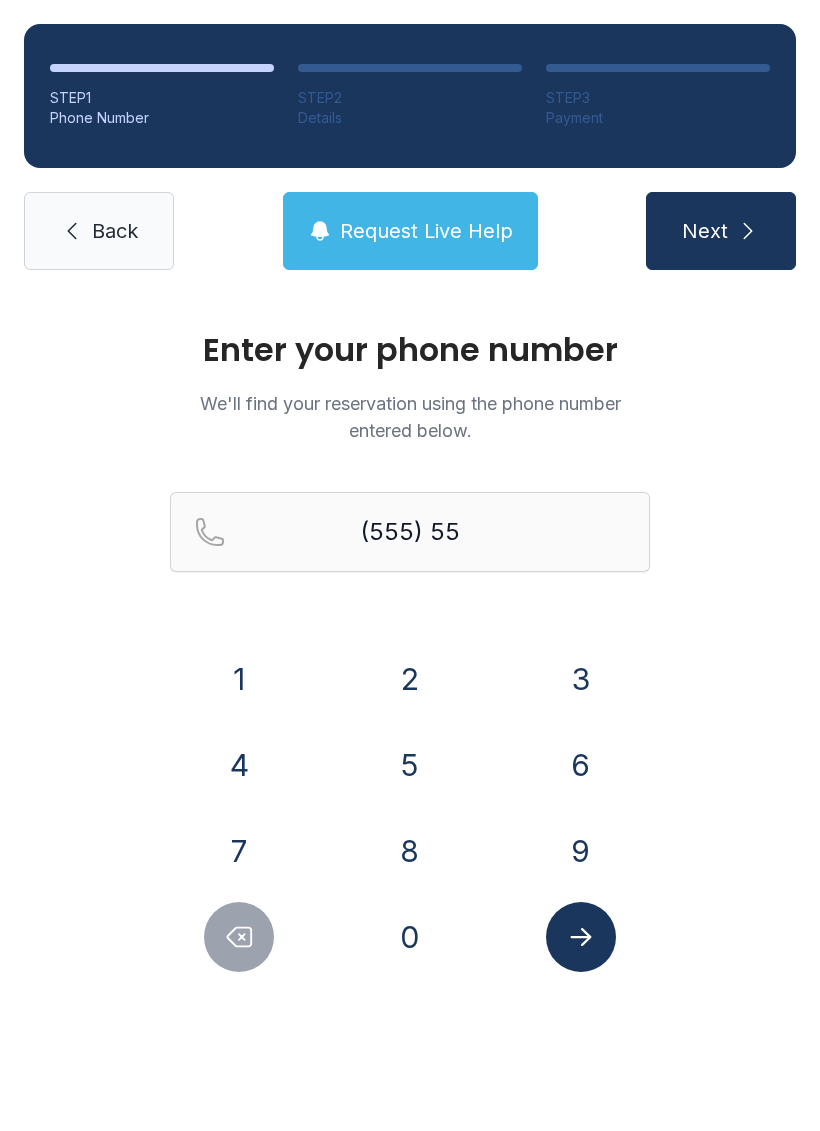 click on "3" at bounding box center (581, 679) 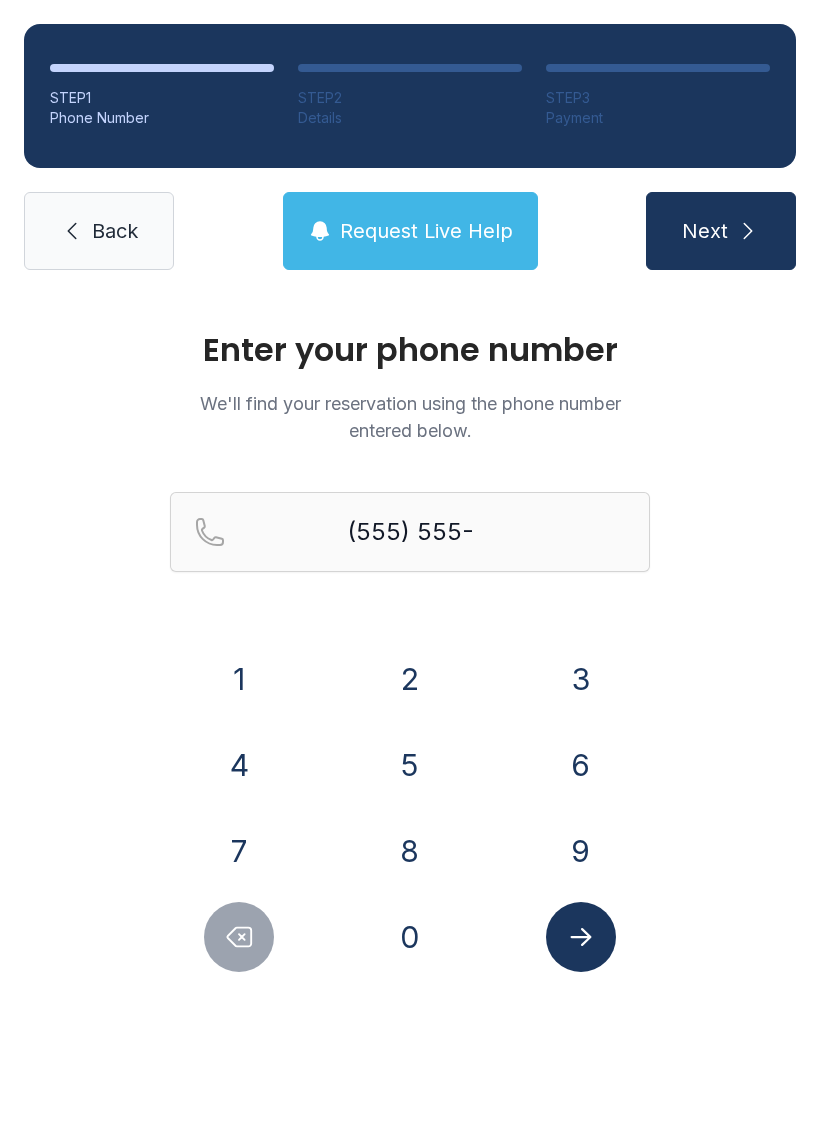 click on "9" at bounding box center [581, 851] 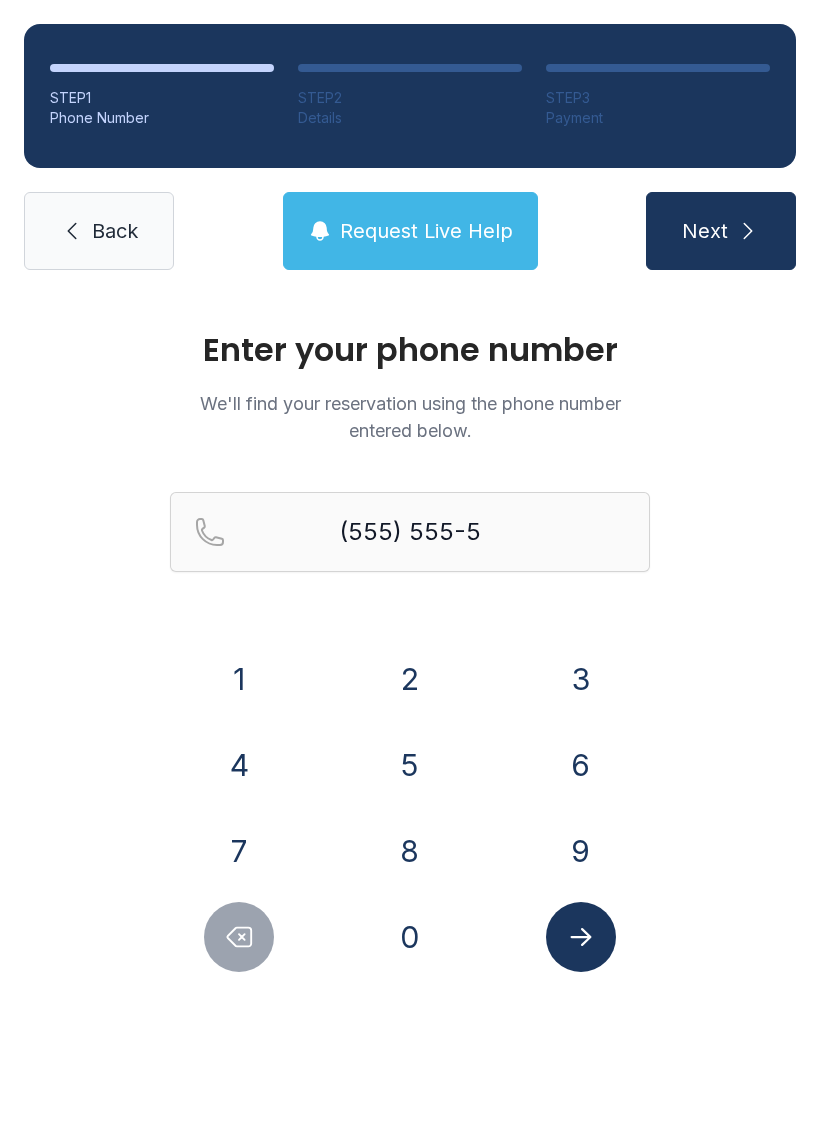 click on "3" at bounding box center [581, 679] 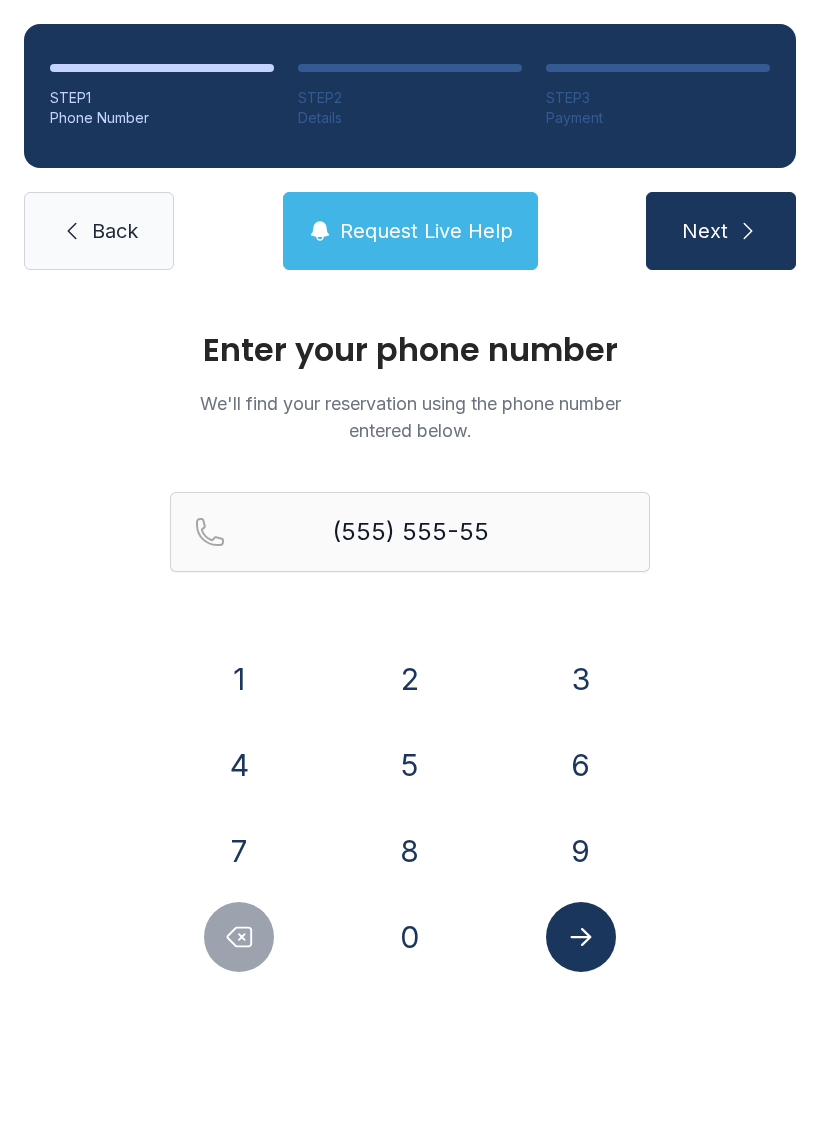 click on "7" at bounding box center (239, 851) 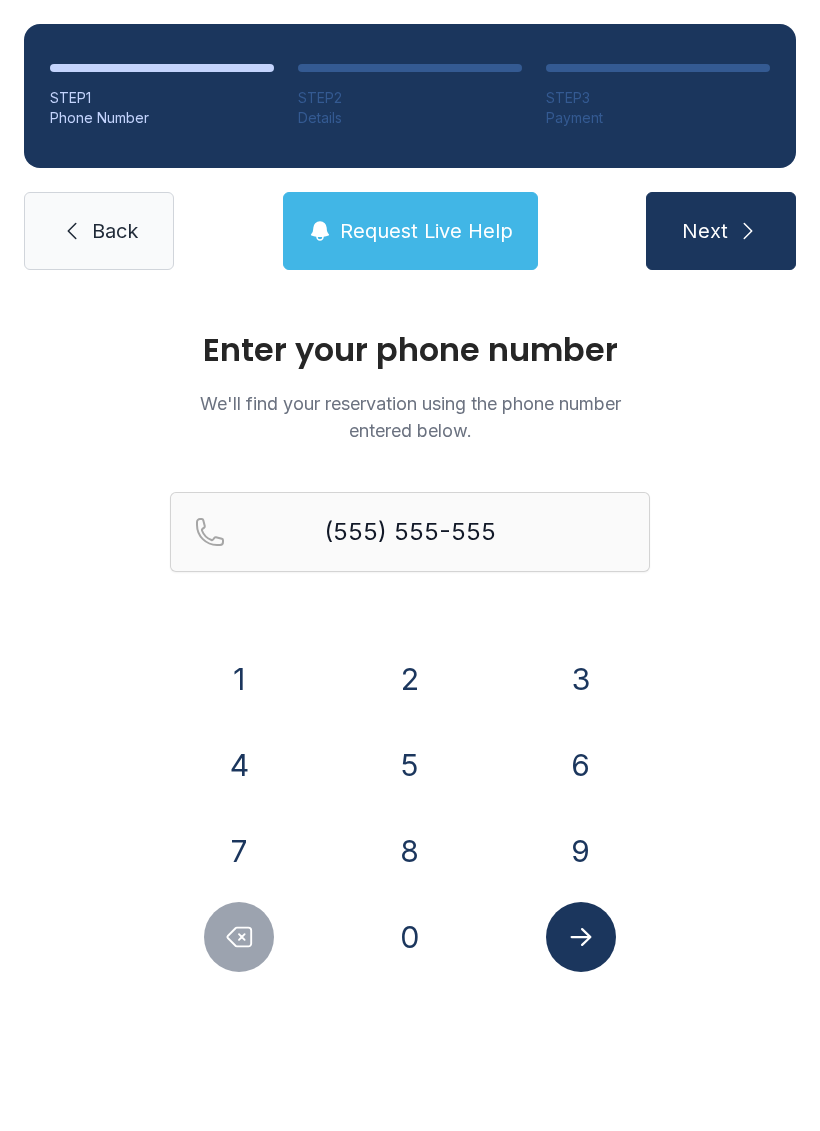 click on "9" at bounding box center (581, 851) 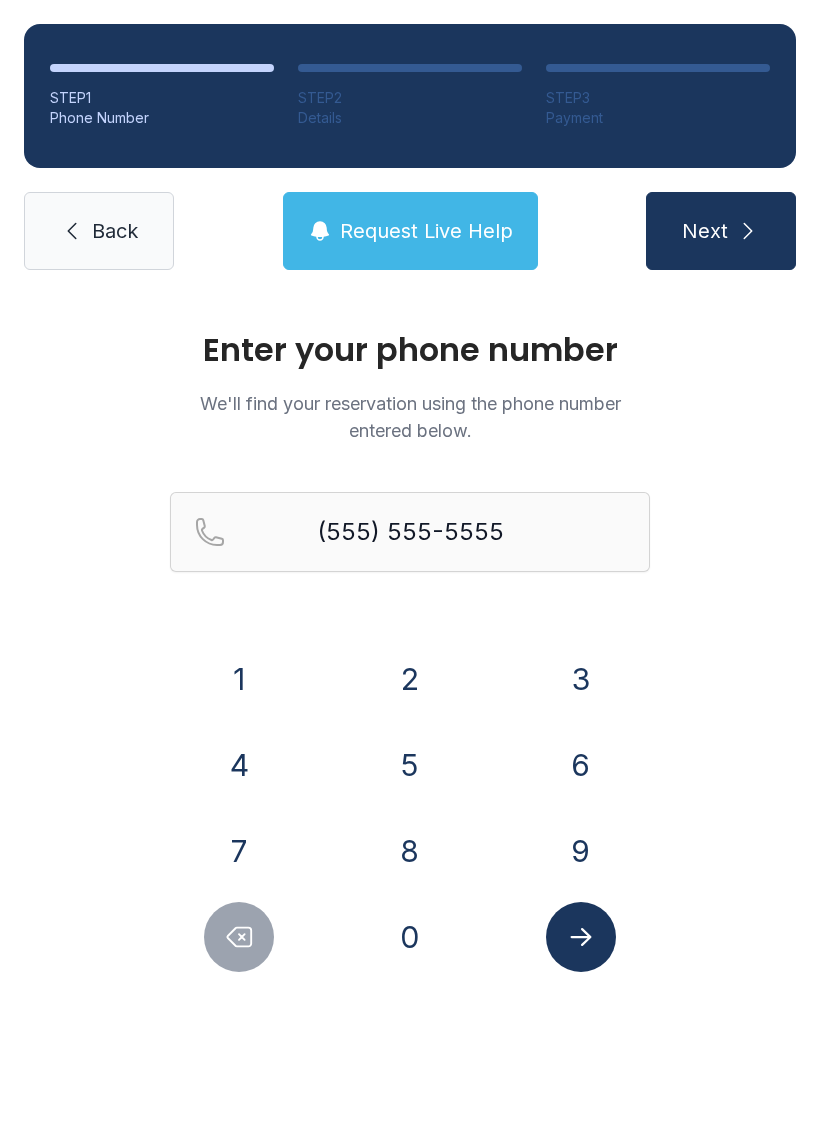 click at bounding box center (581, 937) 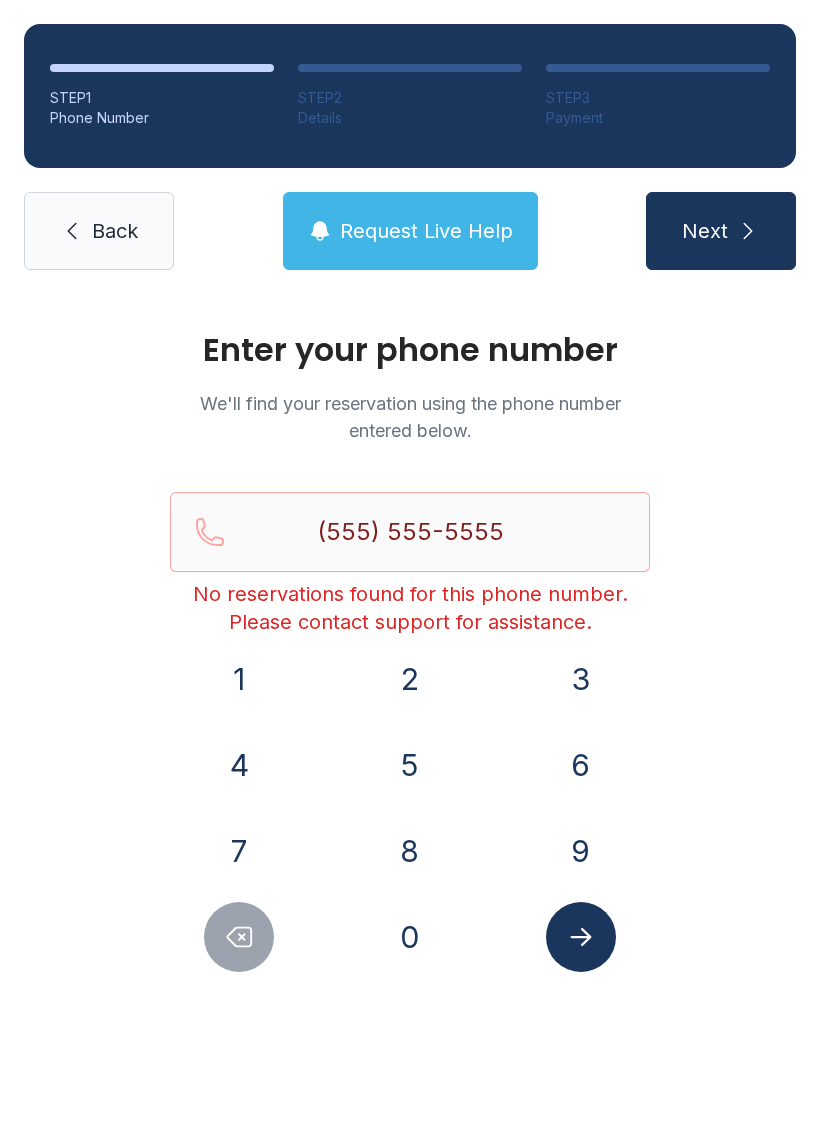 click at bounding box center [239, 937] 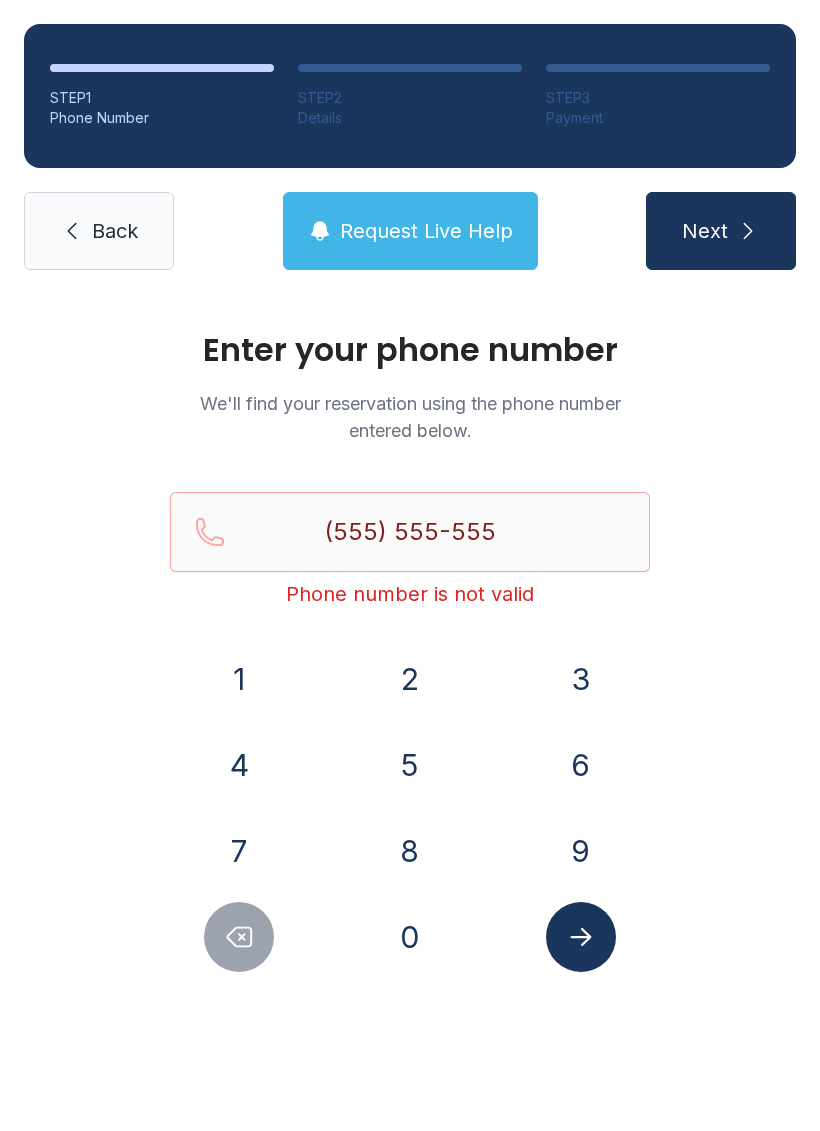 click at bounding box center (239, 937) 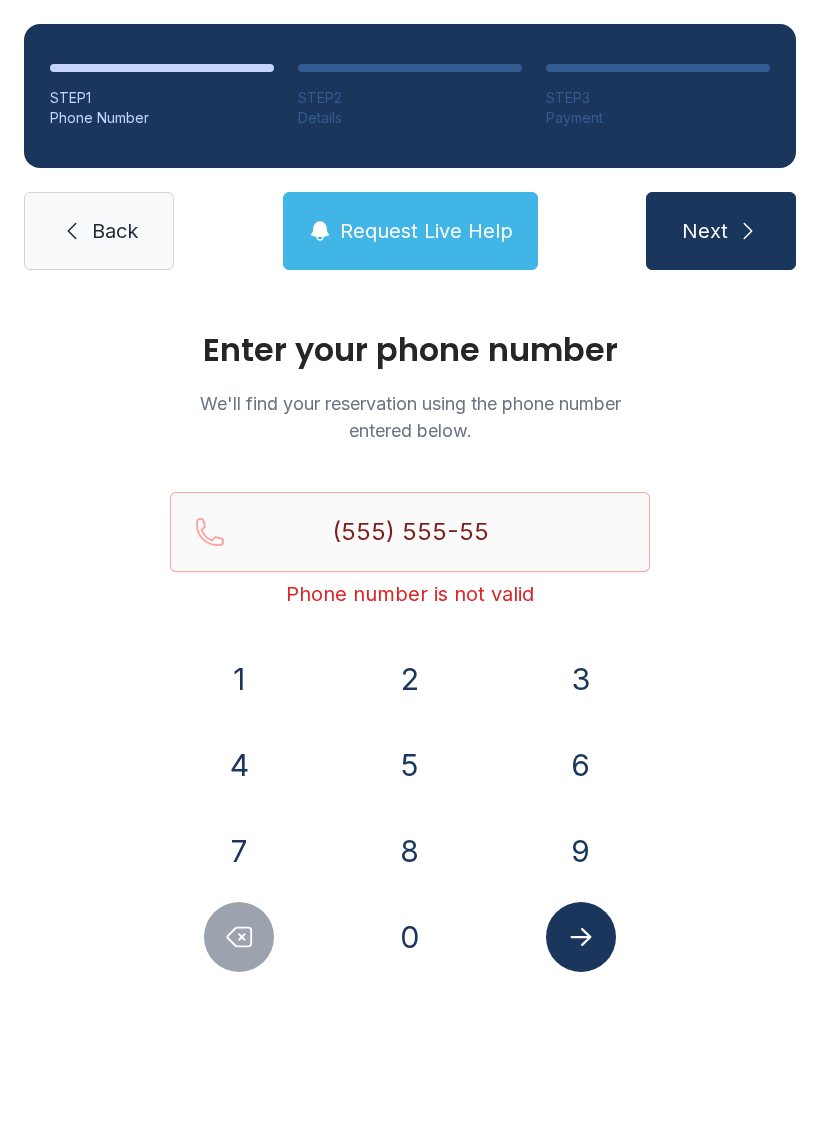 click 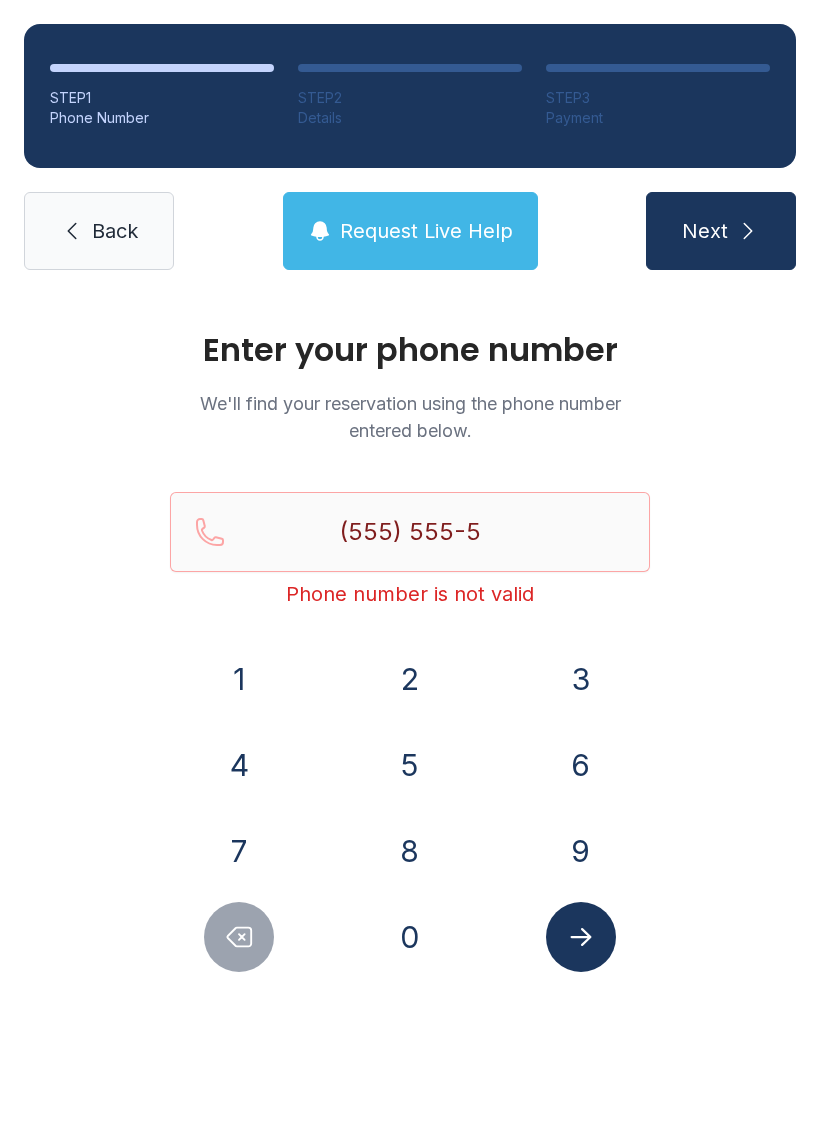 click 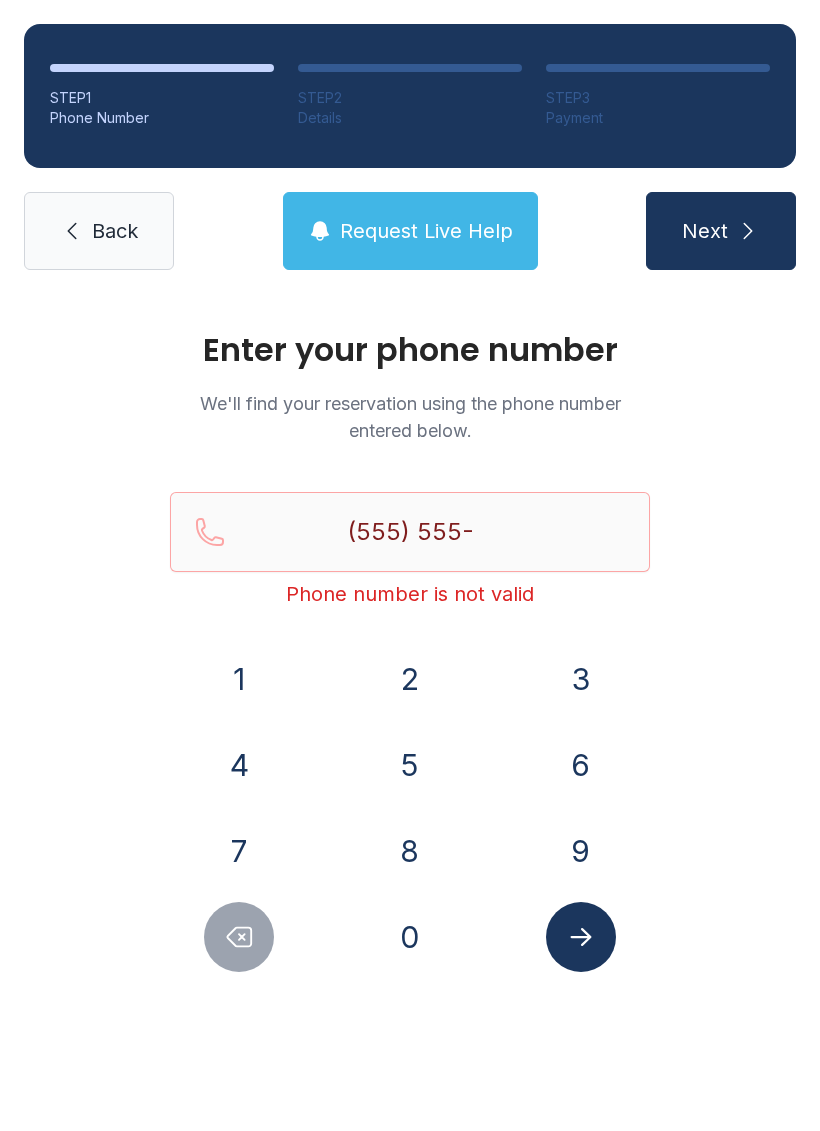 click at bounding box center (239, 937) 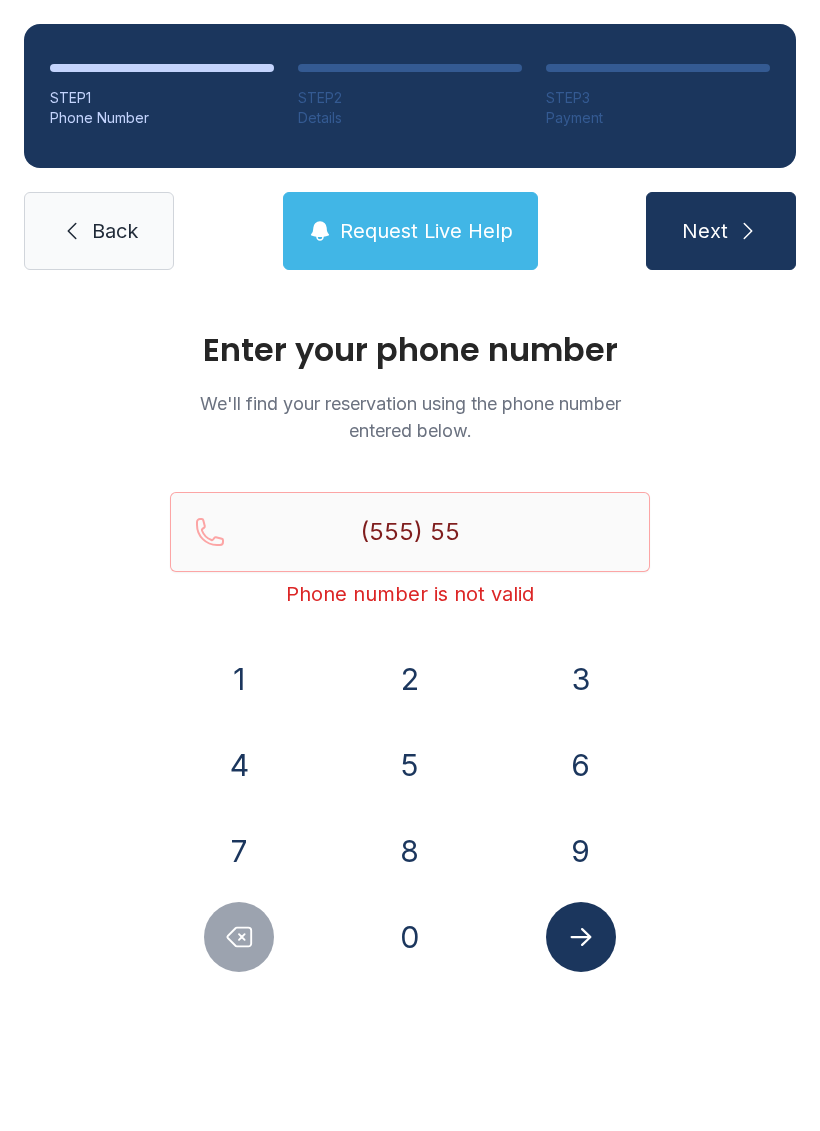 click at bounding box center [239, 937] 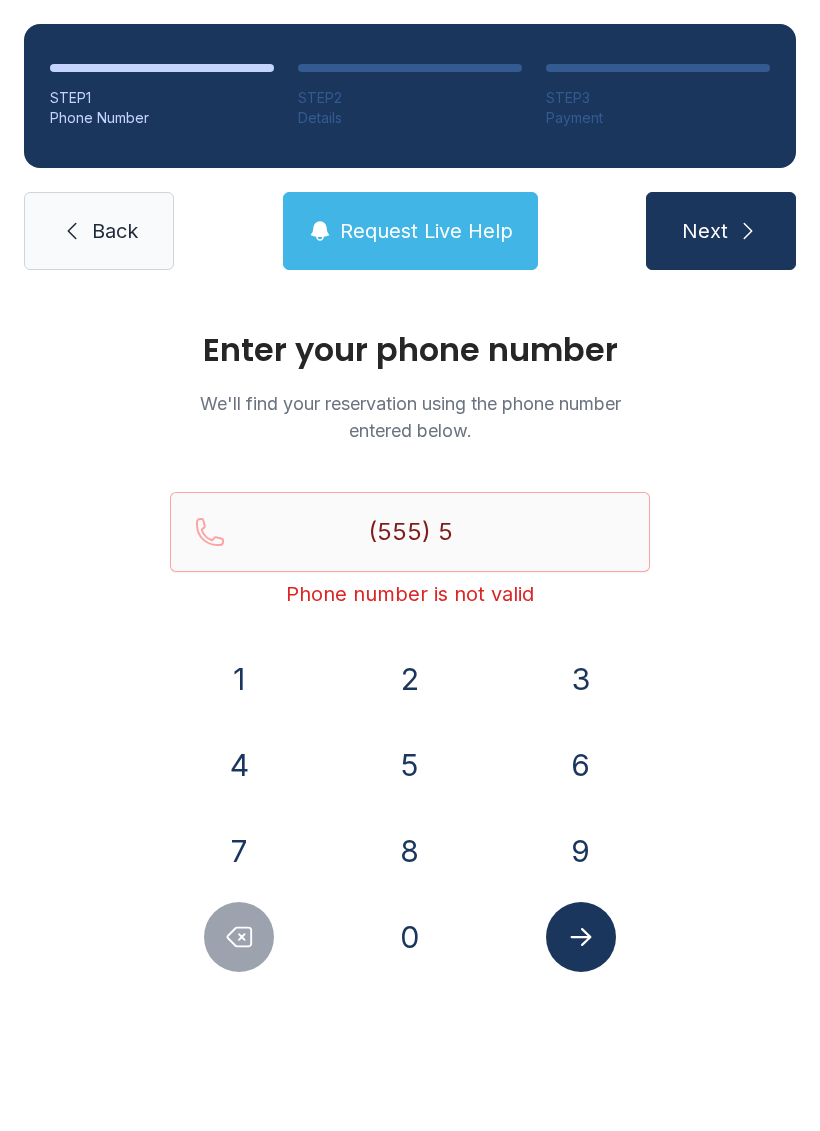 click 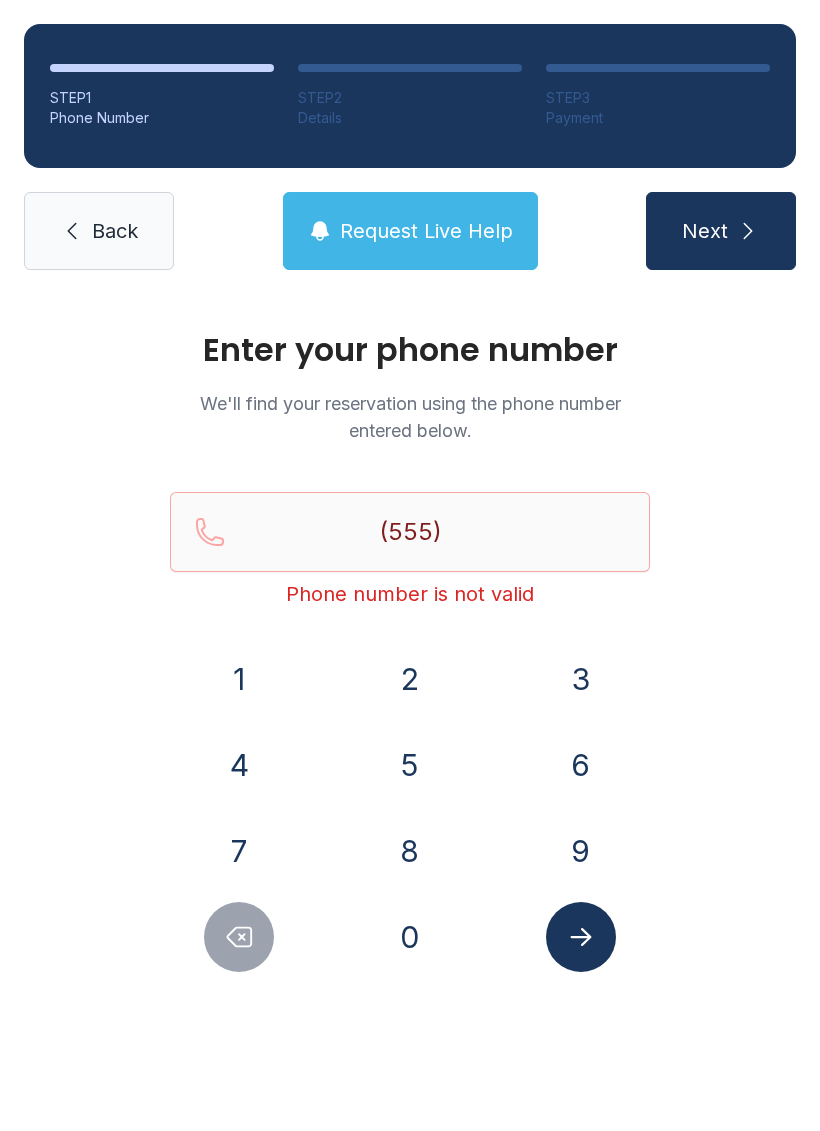 click 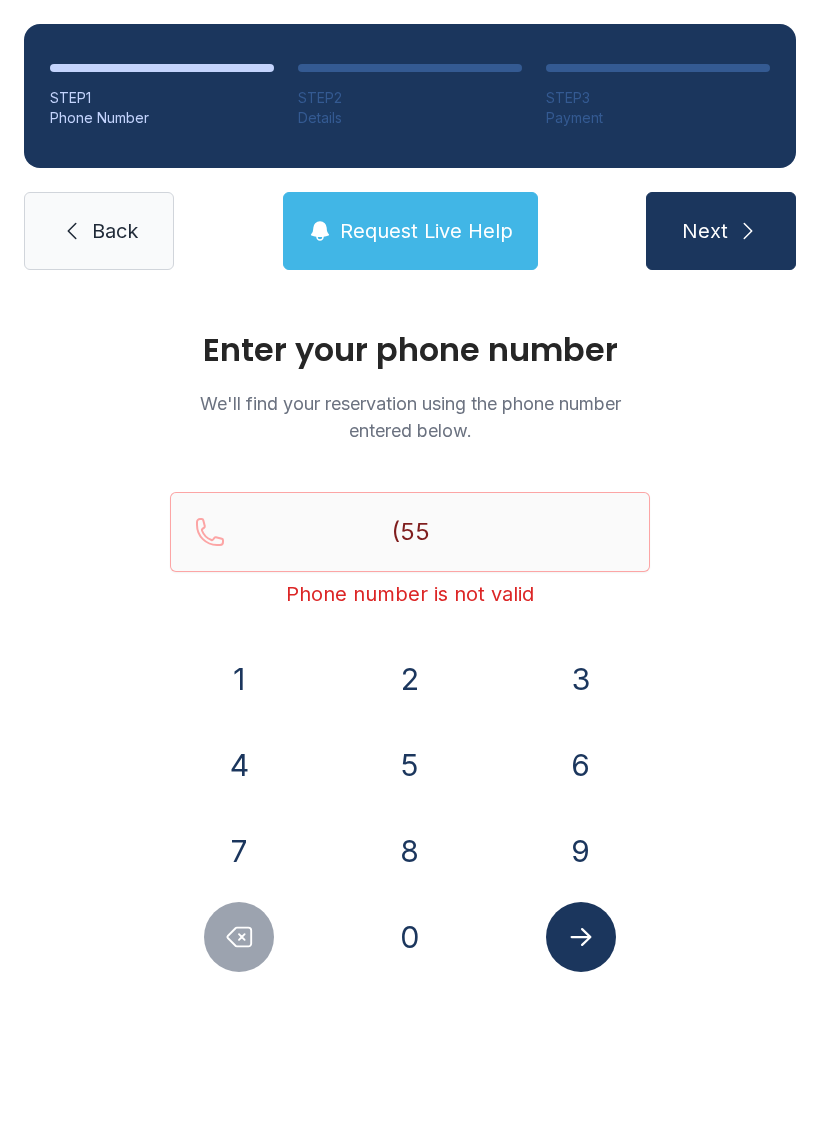 click 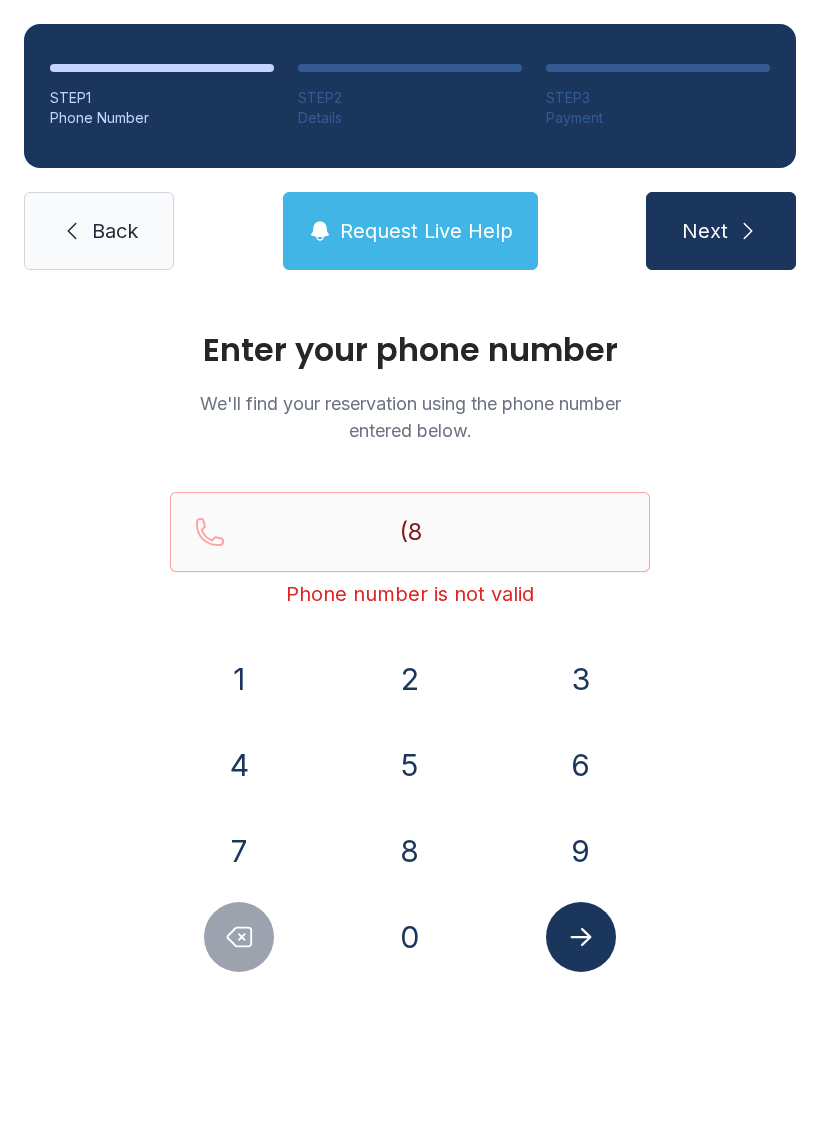 click 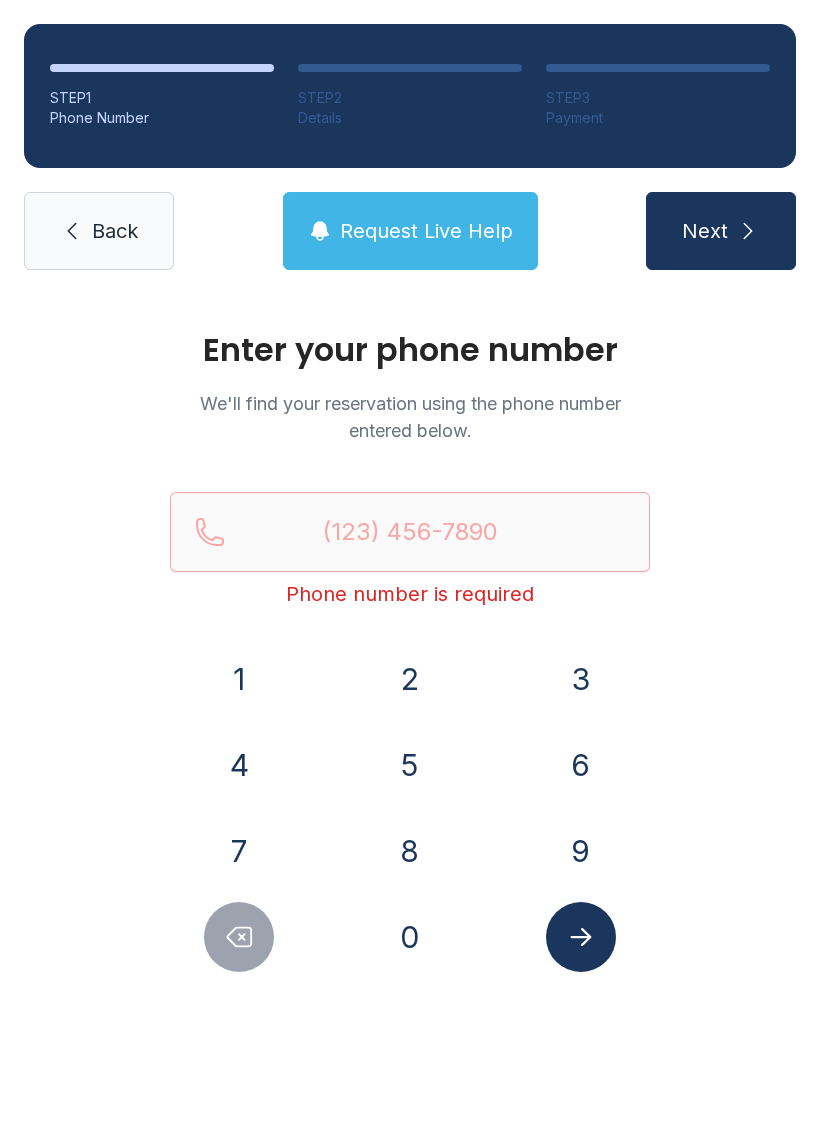 click on "8" at bounding box center (410, 851) 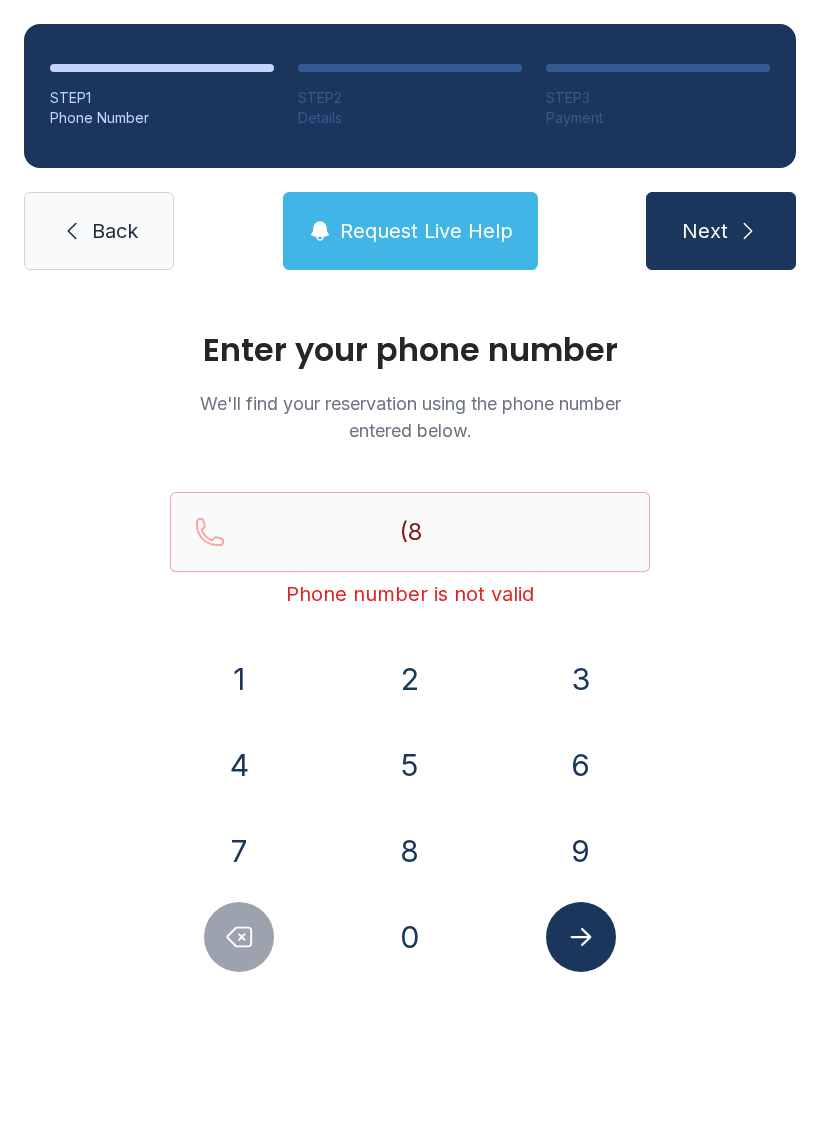 click on "6" at bounding box center [581, 765] 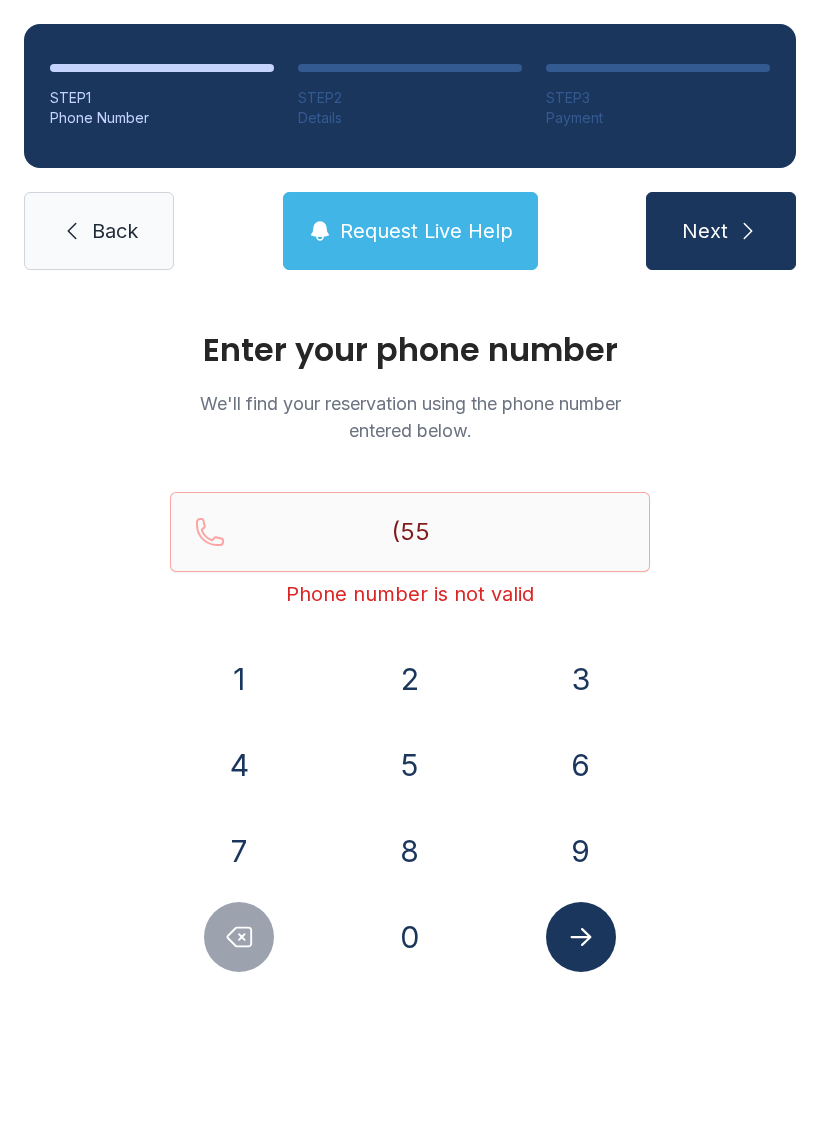 click on "4" at bounding box center [239, 765] 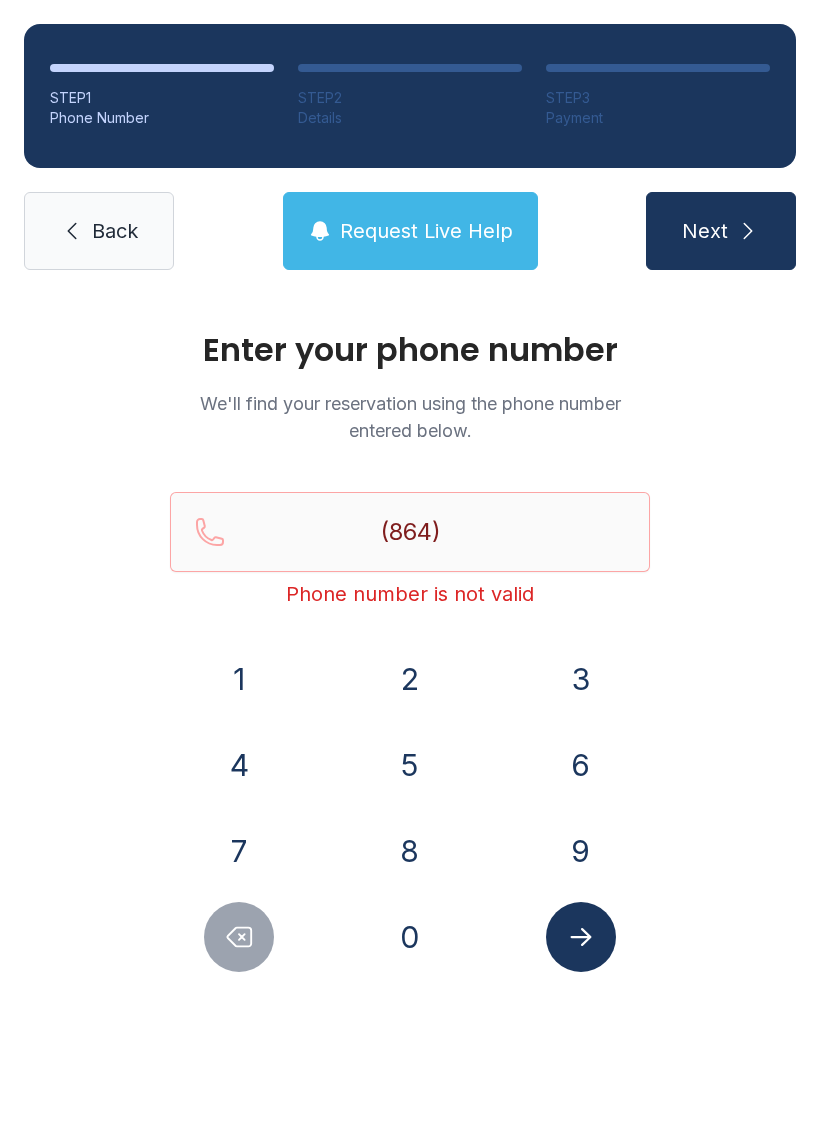 click on "3" at bounding box center (581, 679) 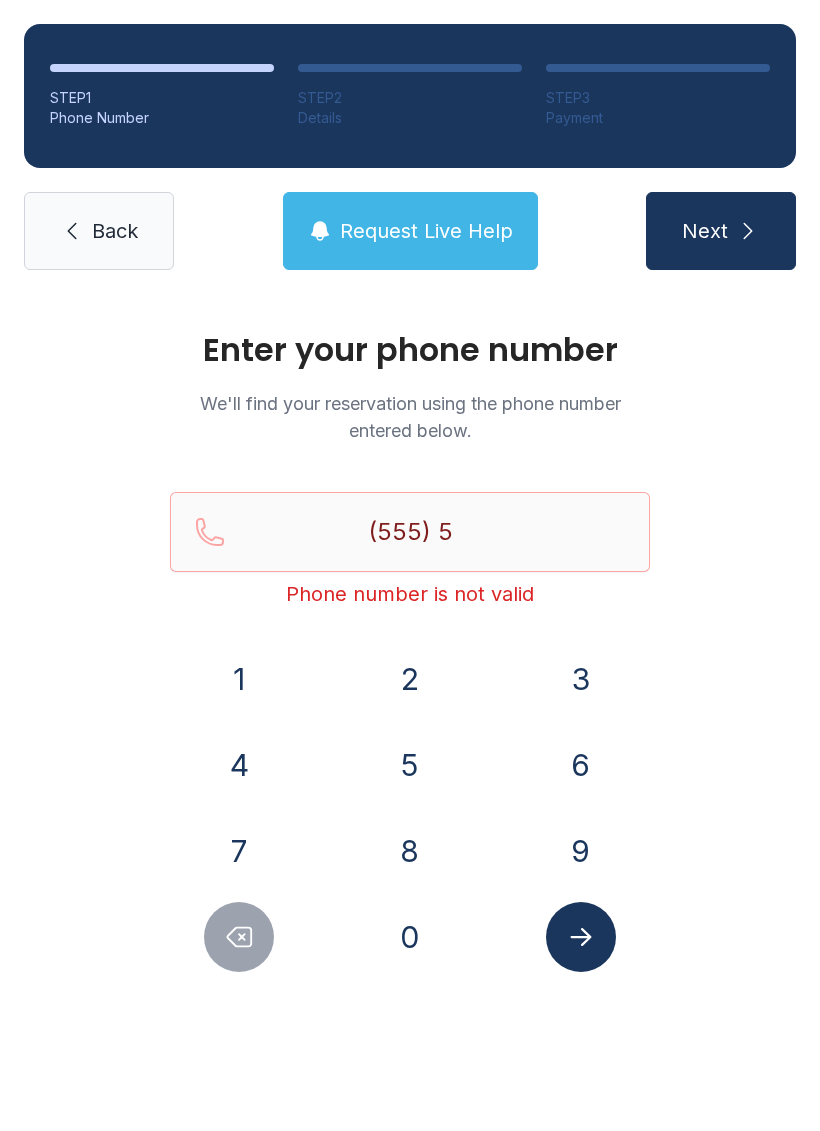 click on "6" at bounding box center (581, 765) 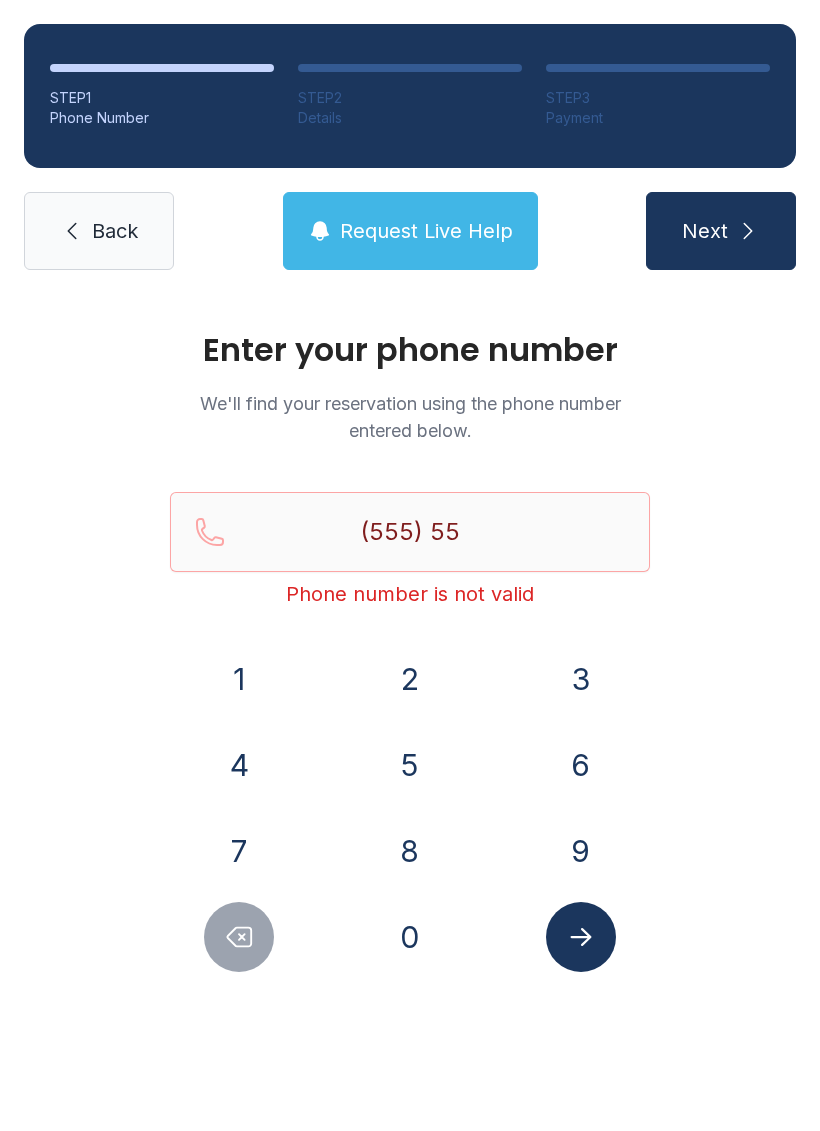 click on "3" at bounding box center (581, 679) 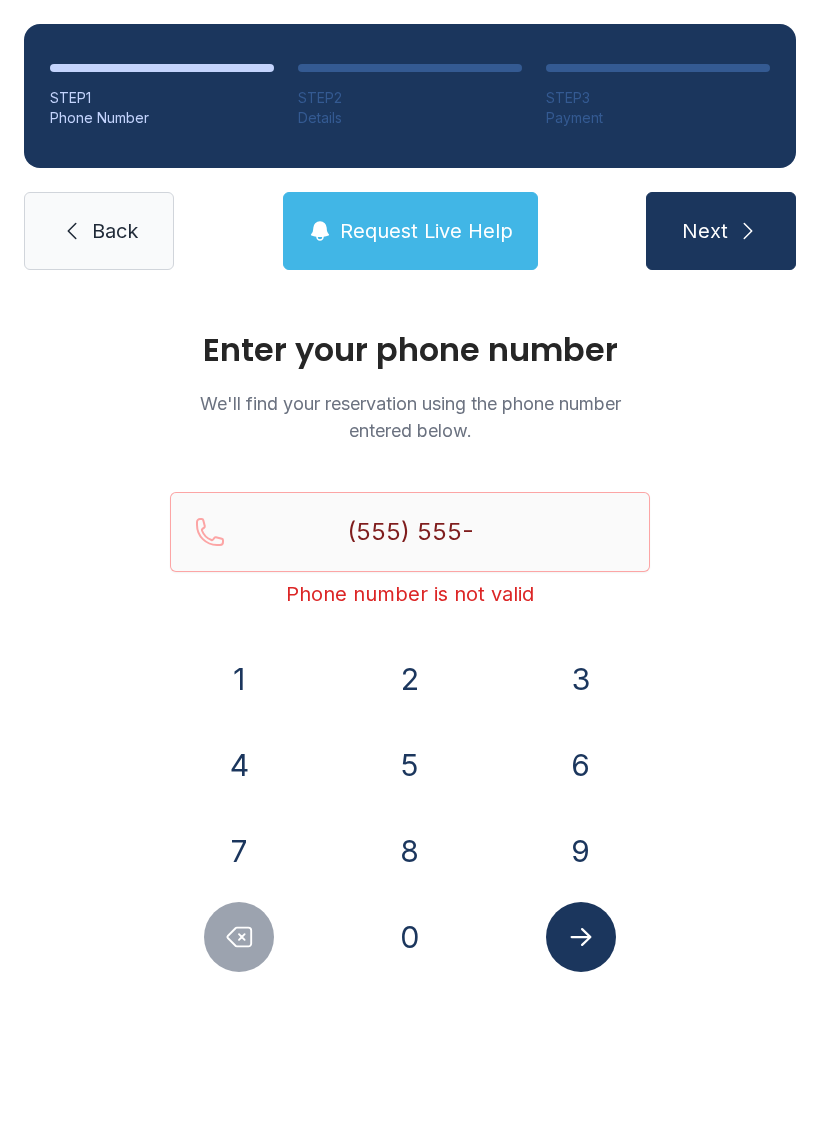 click on "4" at bounding box center (239, 765) 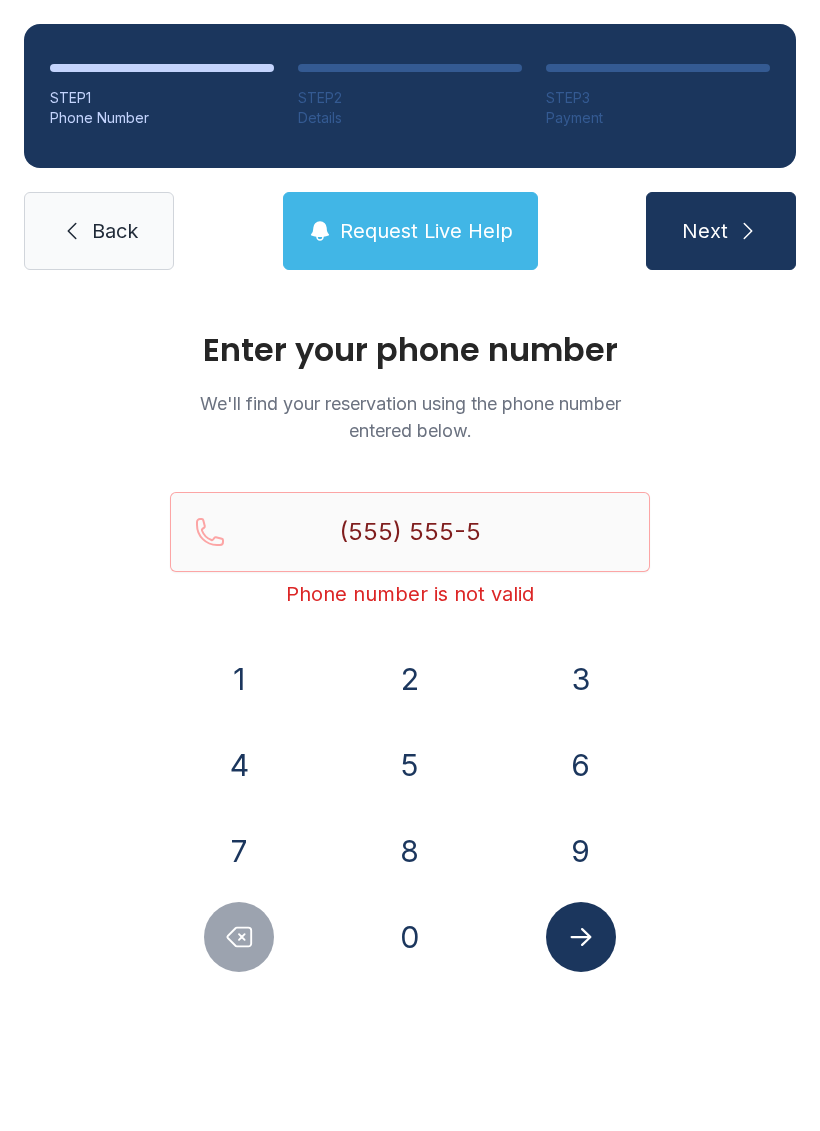 click on "4" at bounding box center [239, 765] 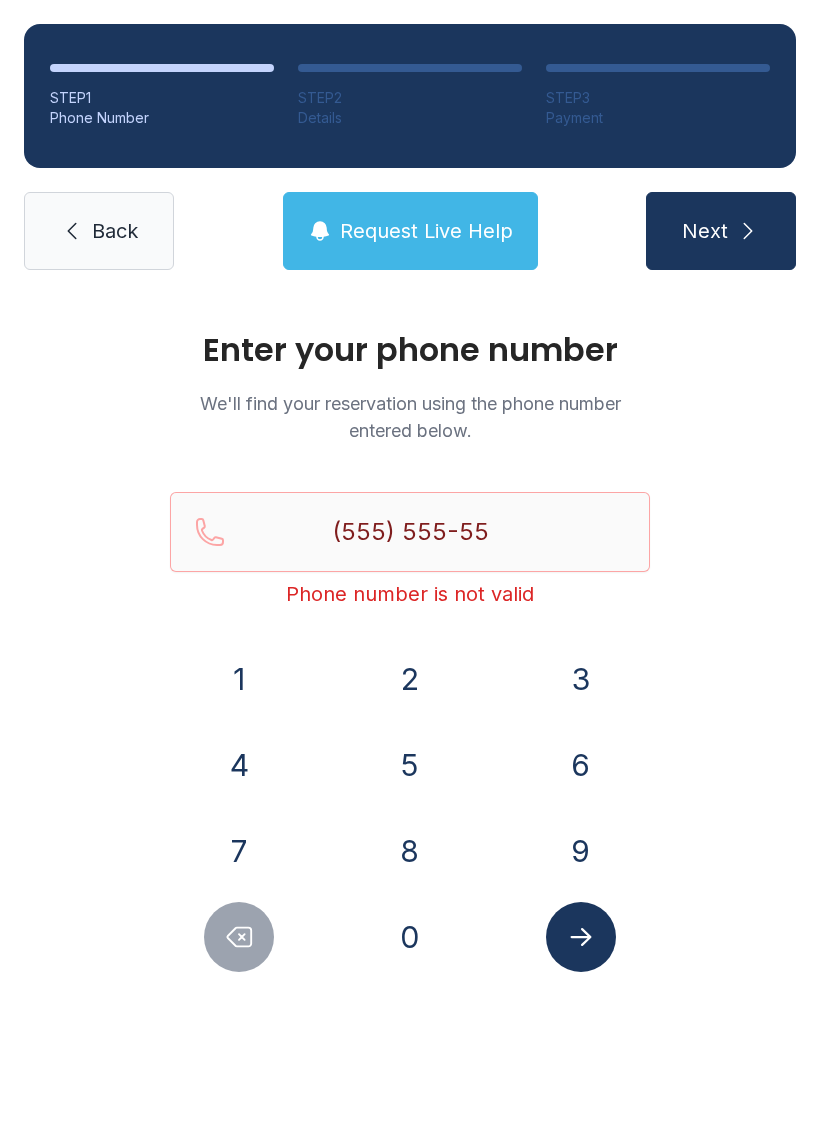 click on "0" at bounding box center (410, 937) 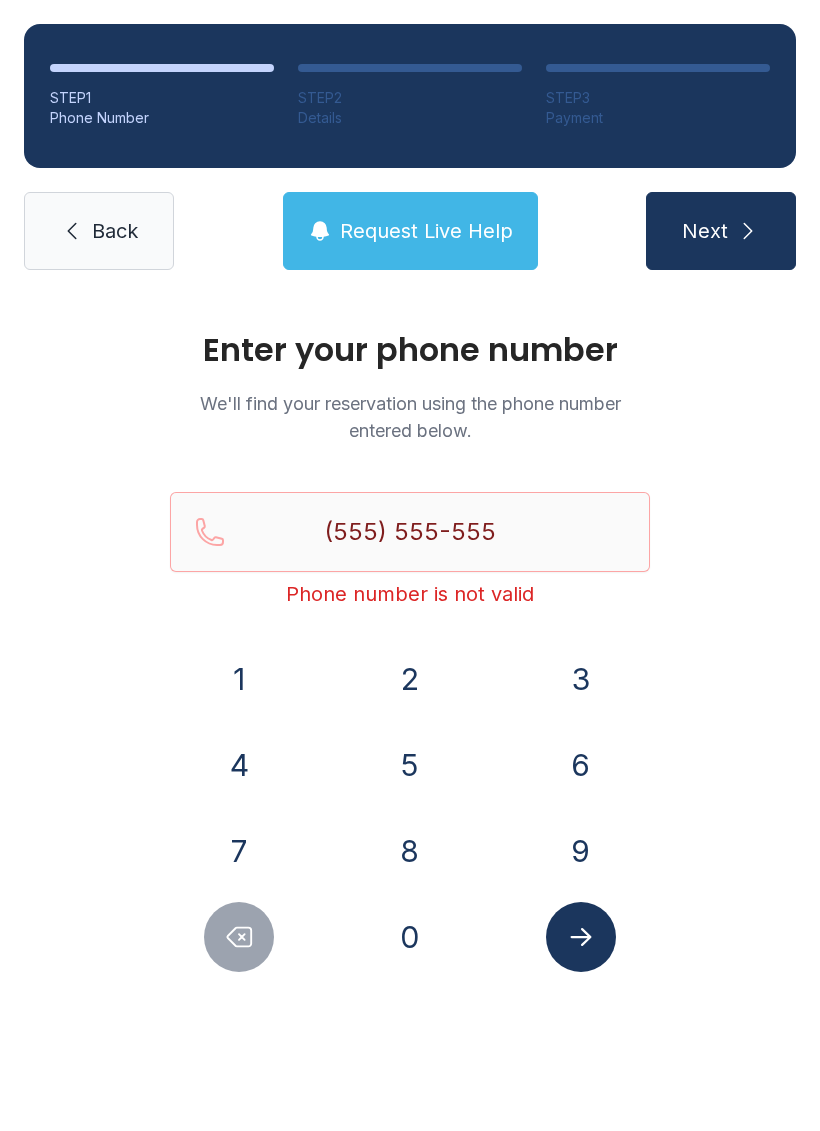 click on "1" at bounding box center (239, 679) 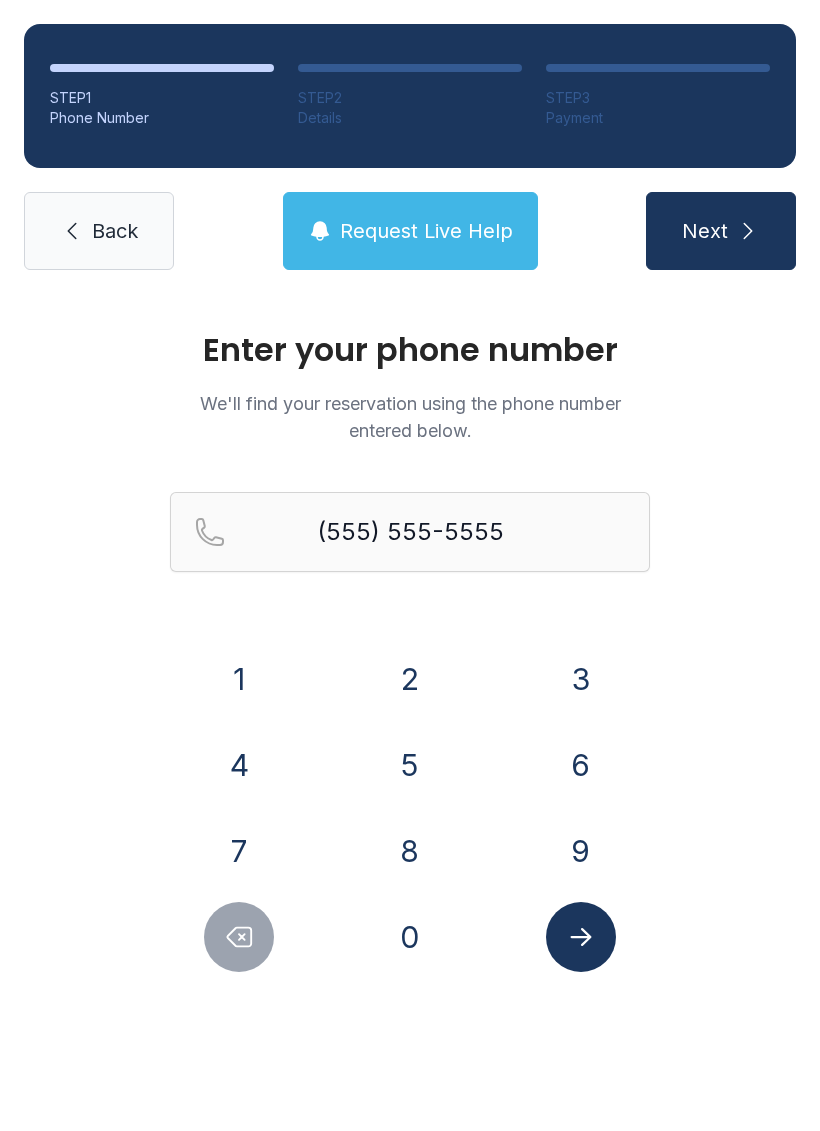 click 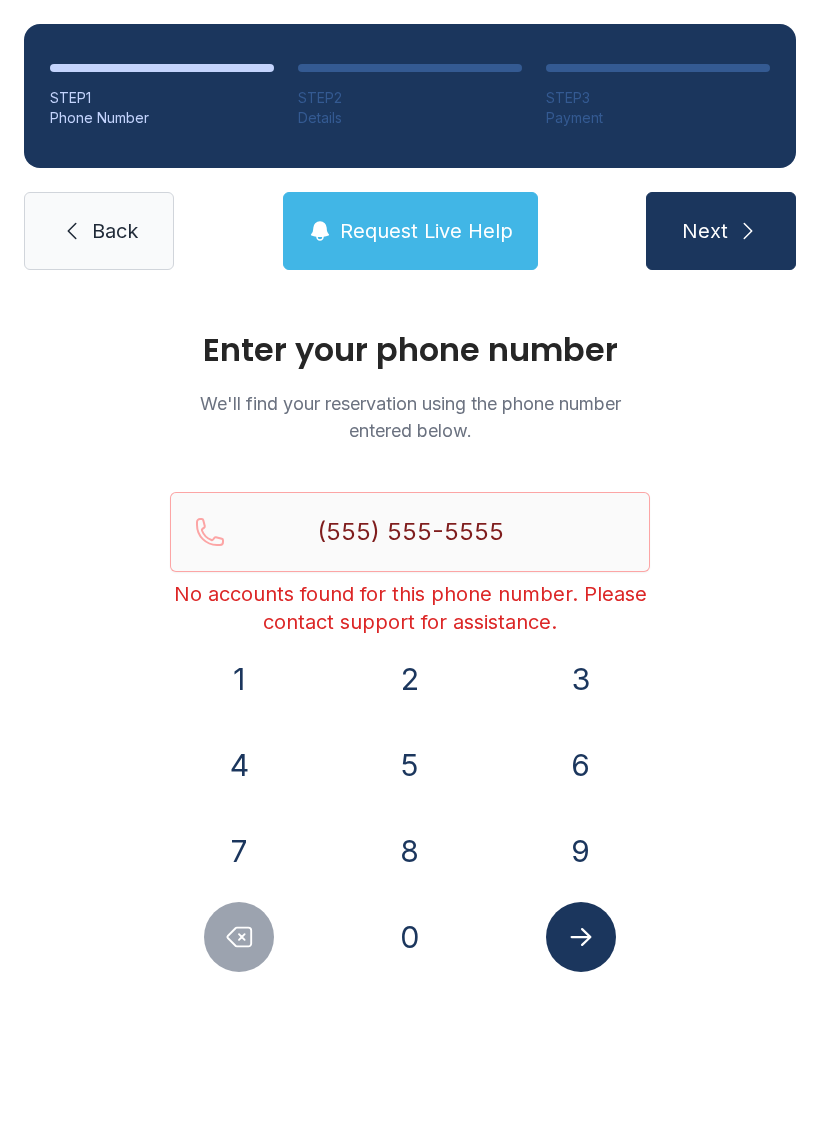 click 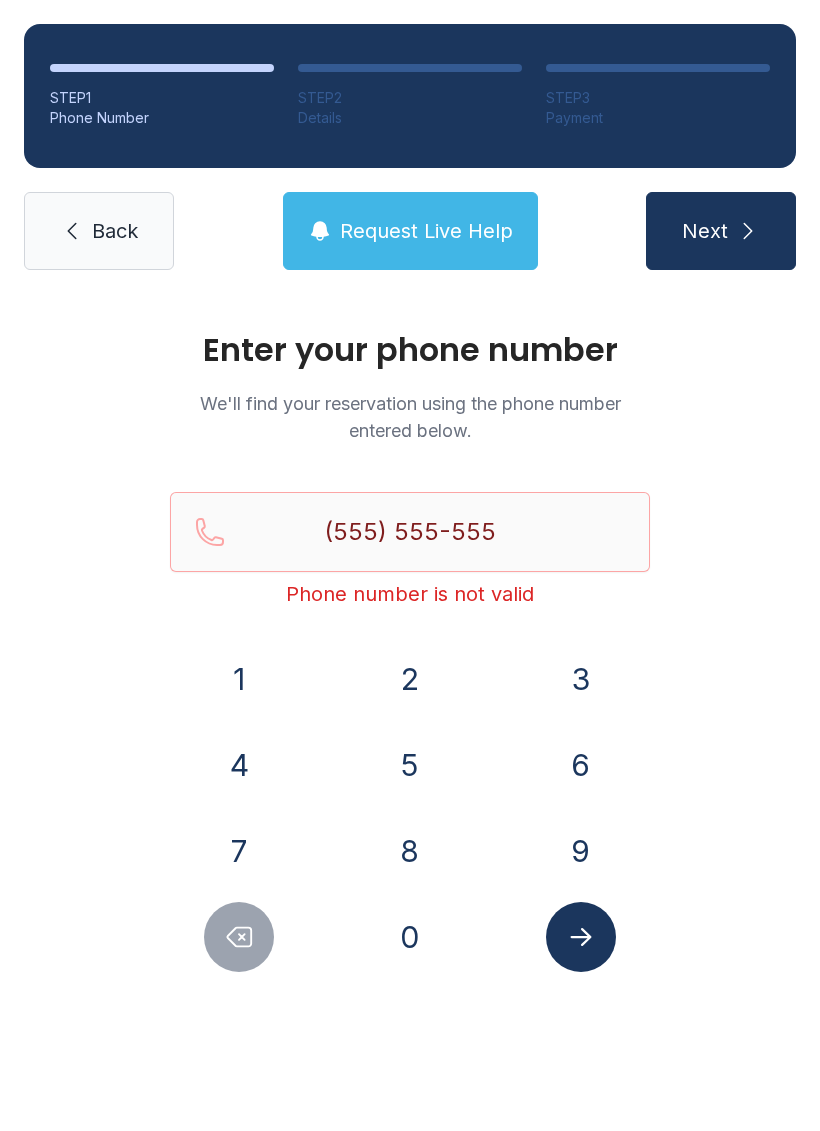 click 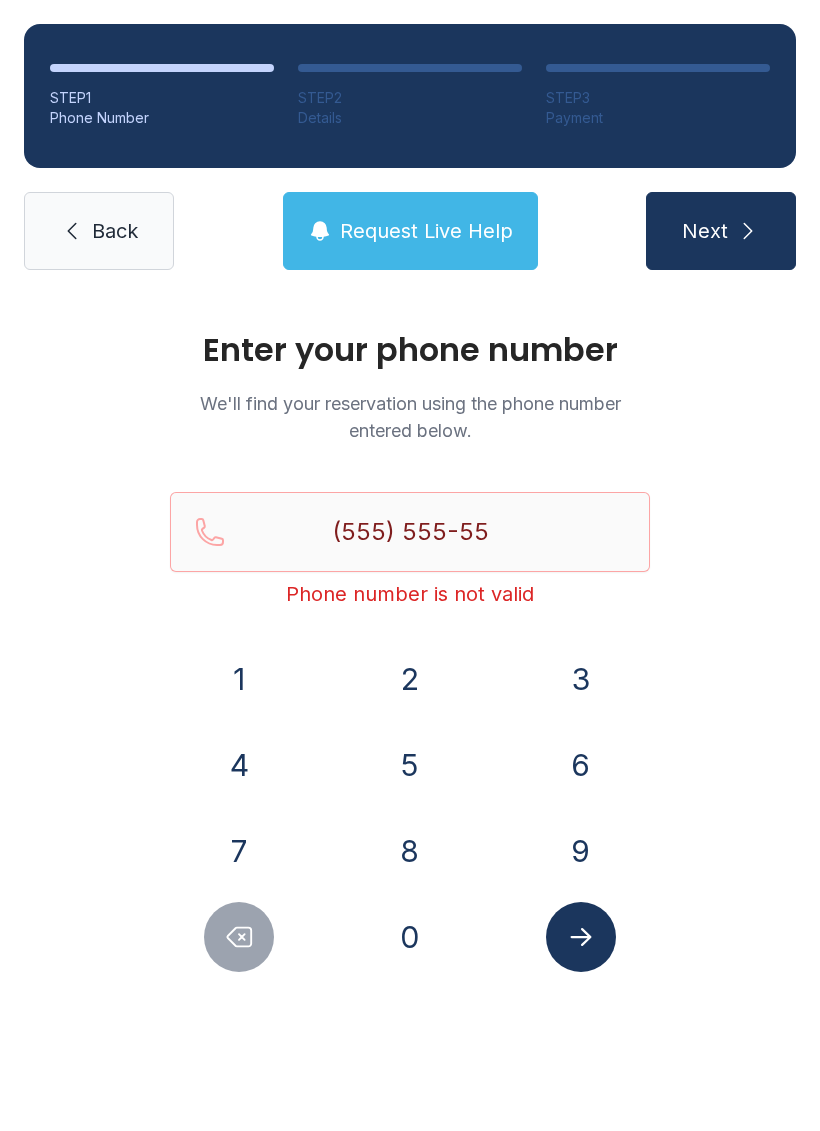 click 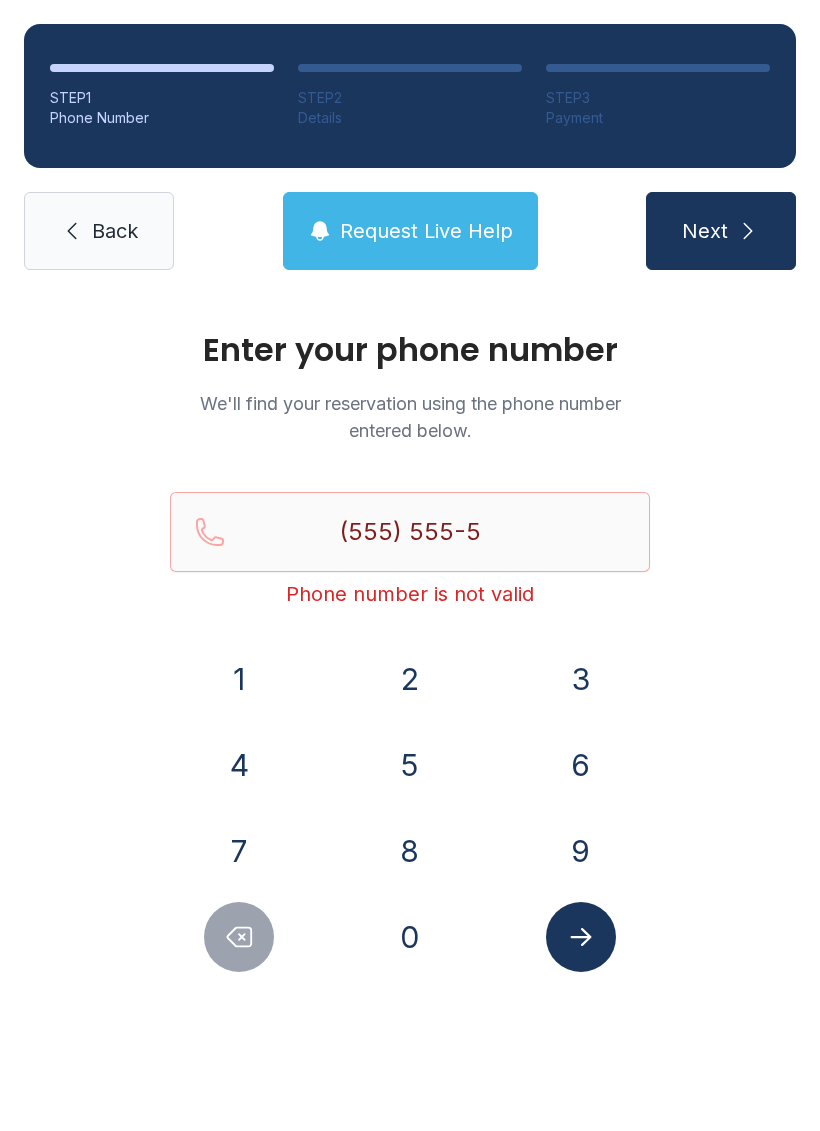 click 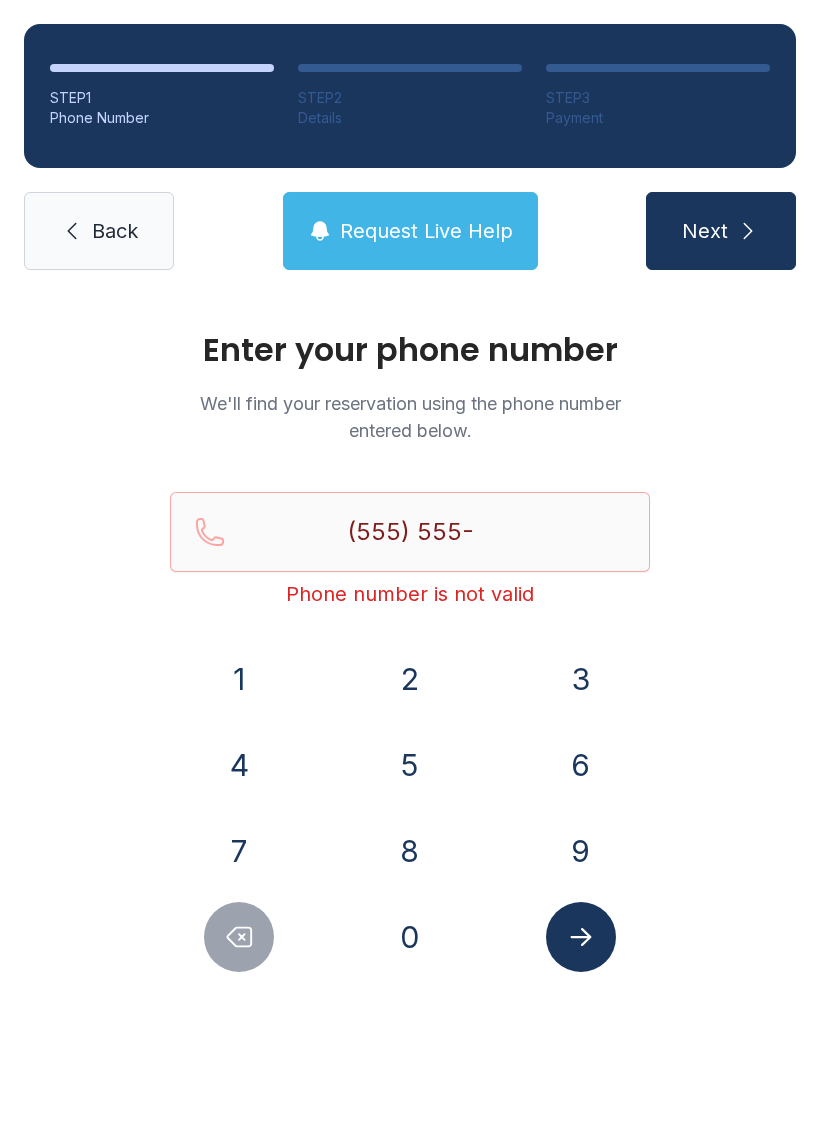 click 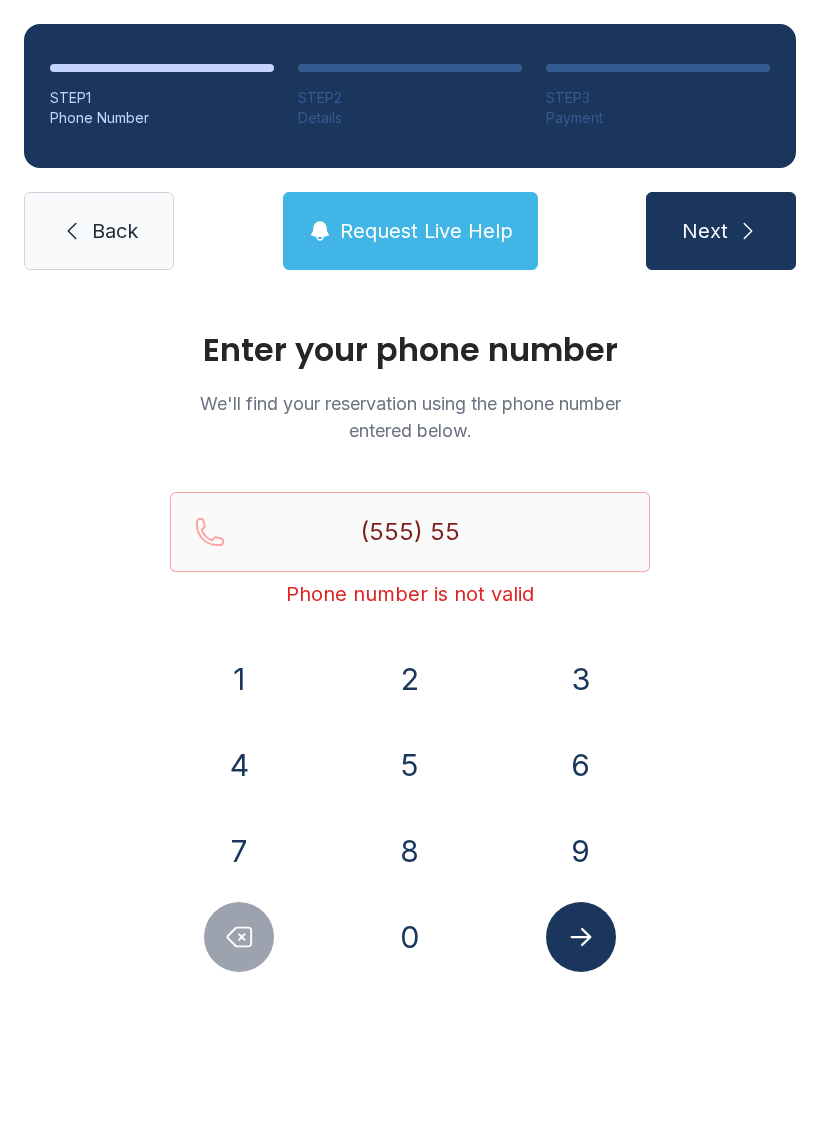 click 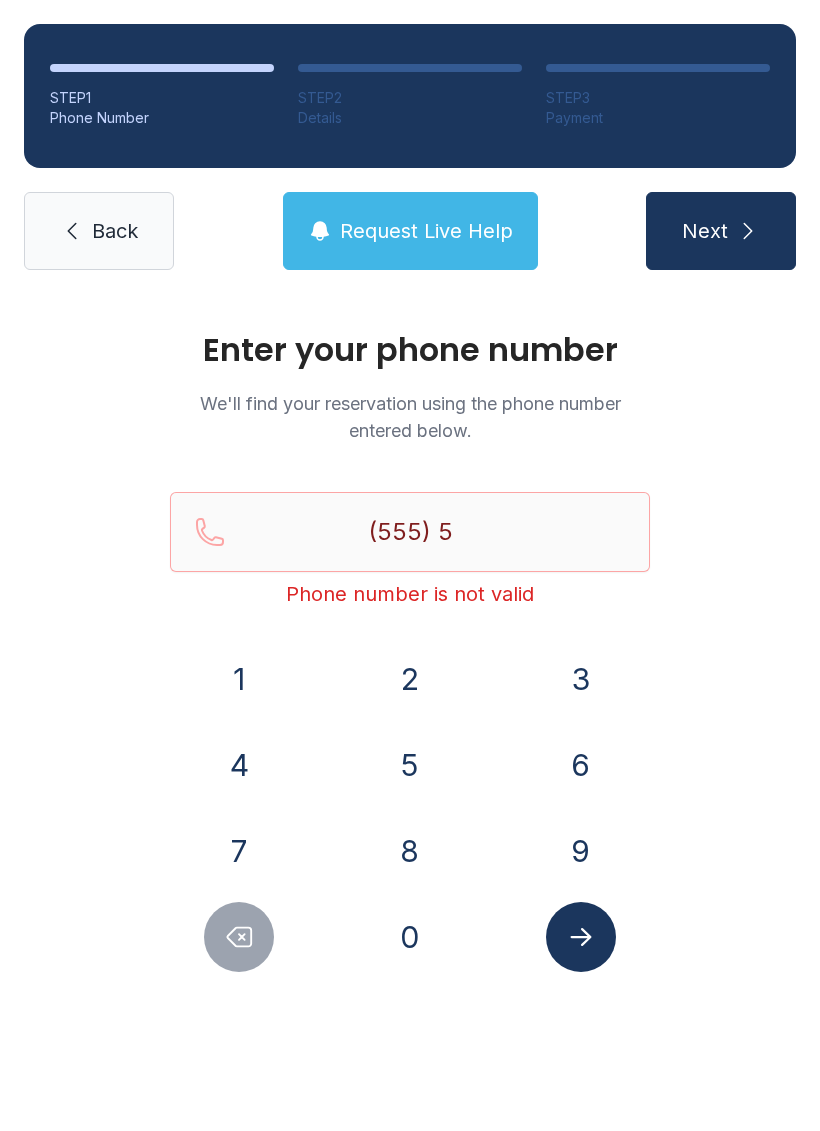 click at bounding box center [239, 937] 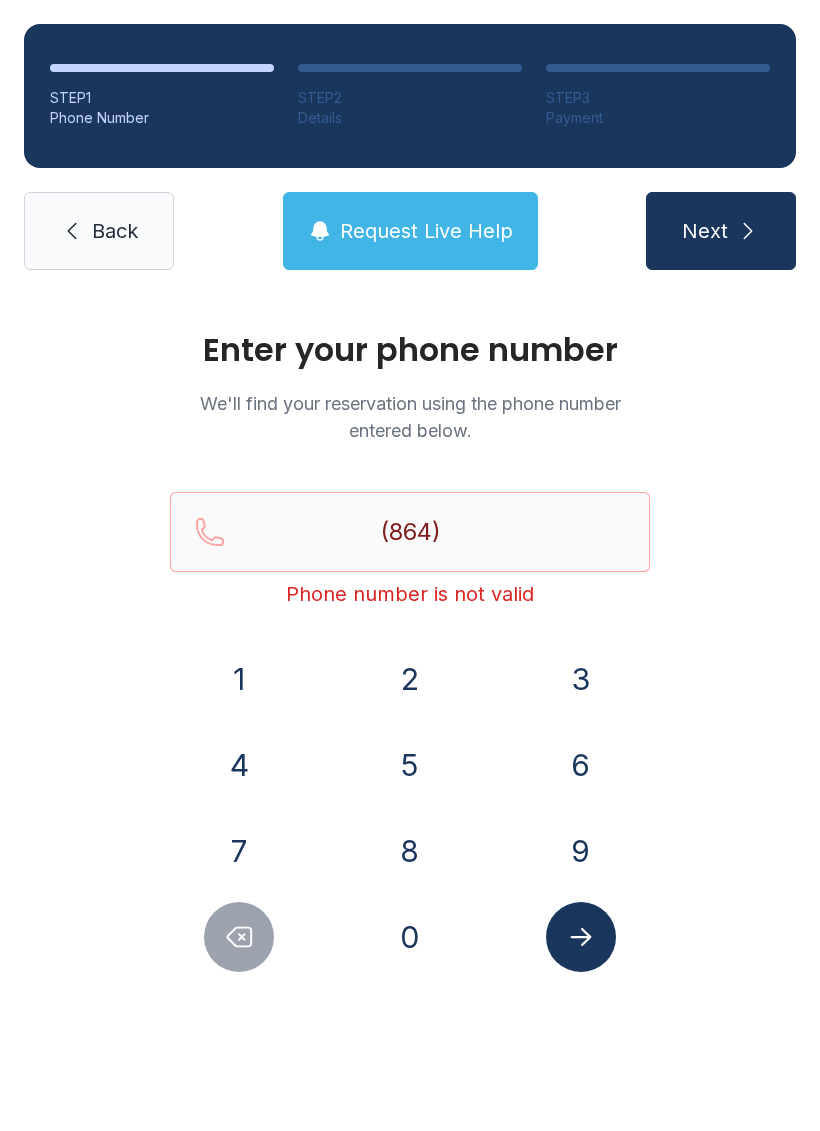 click at bounding box center (239, 937) 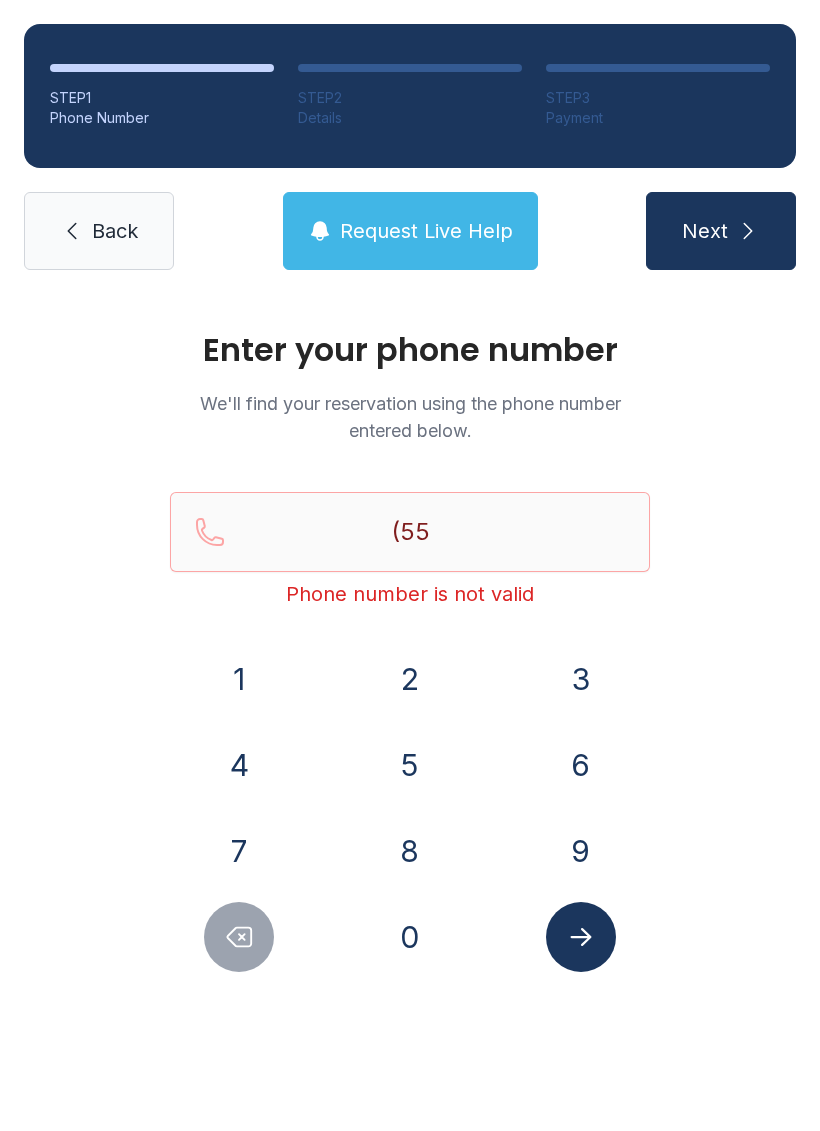 click at bounding box center (239, 937) 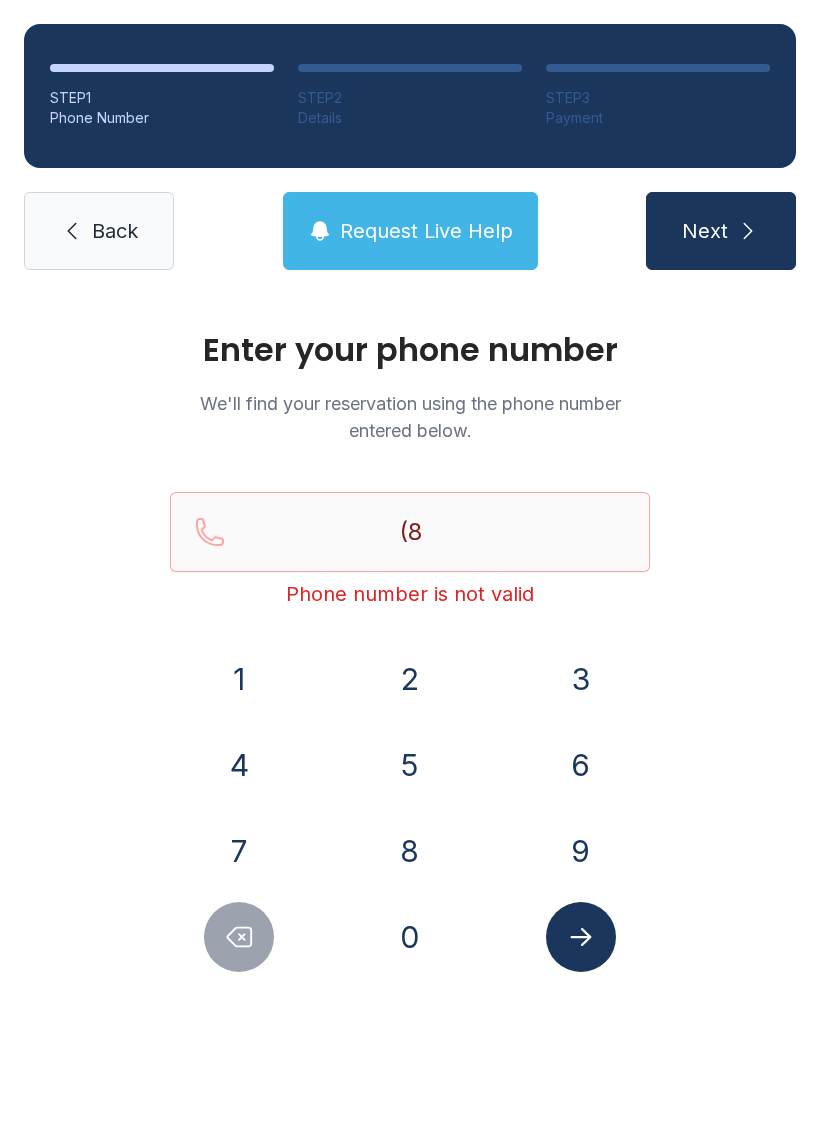 click at bounding box center [239, 937] 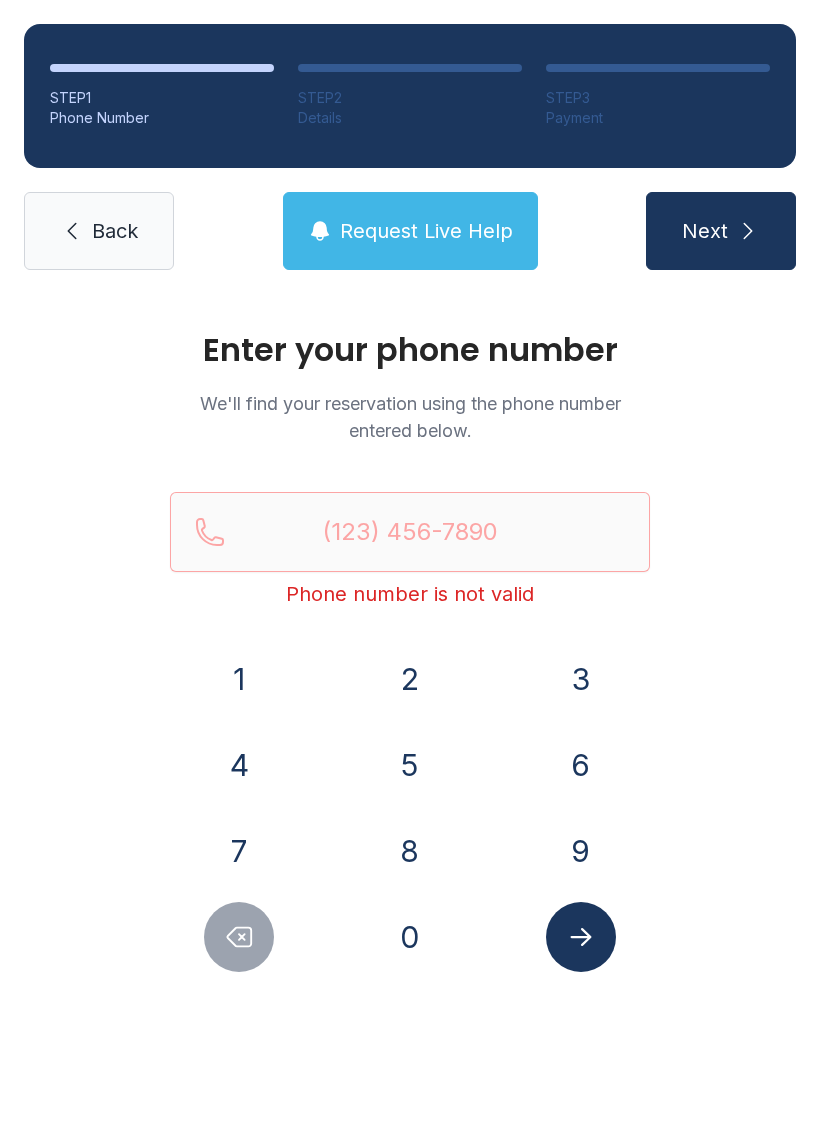 click at bounding box center (239, 937) 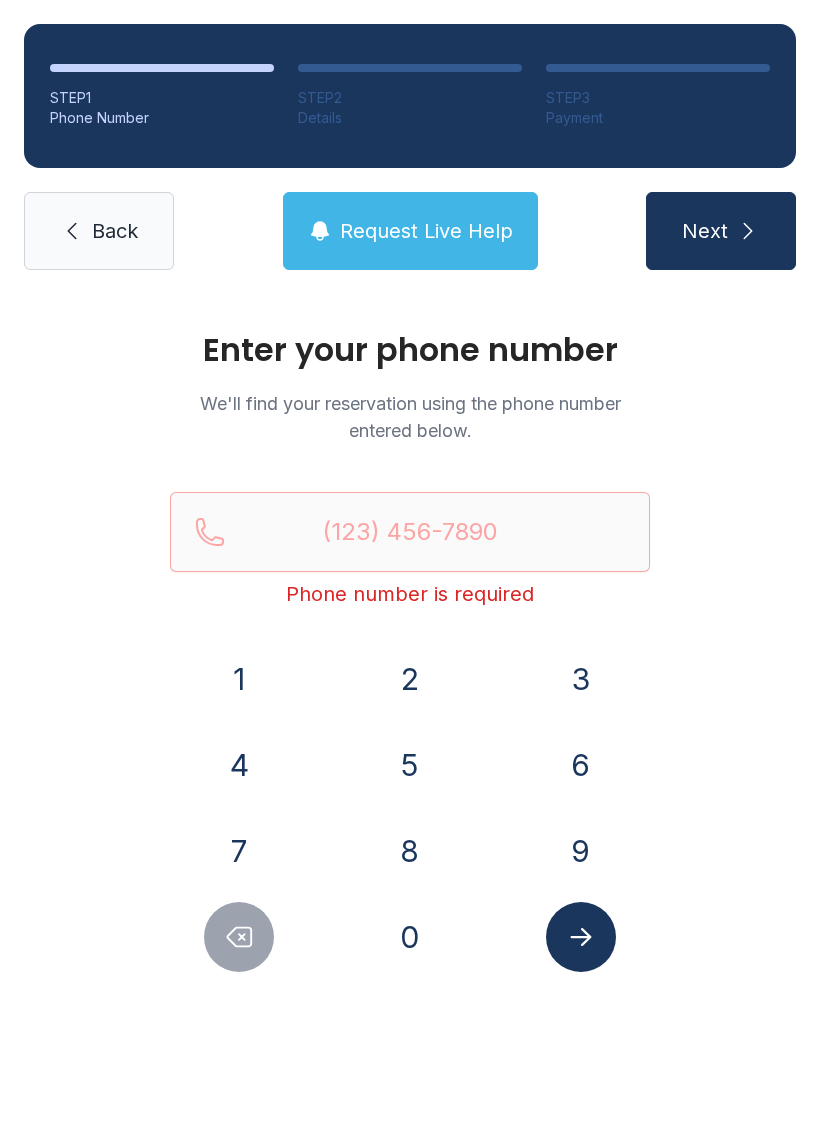 click at bounding box center (239, 937) 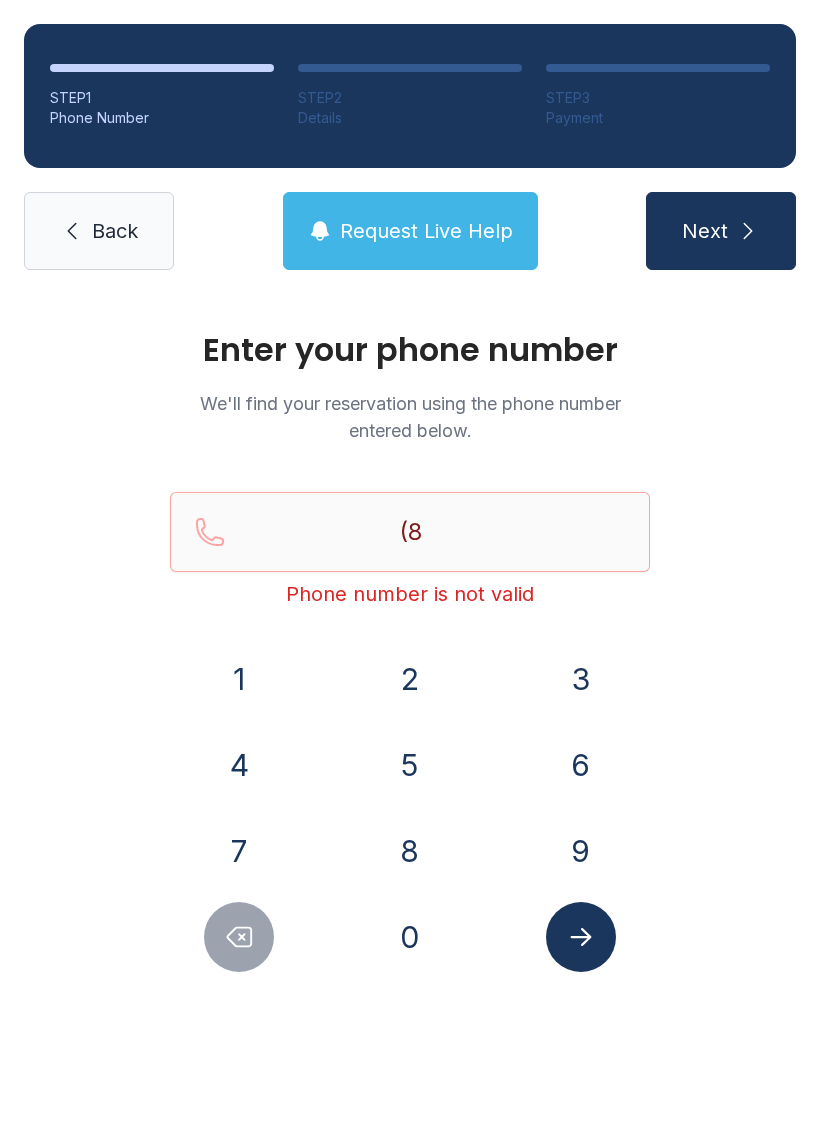 click on "4" at bounding box center (239, 765) 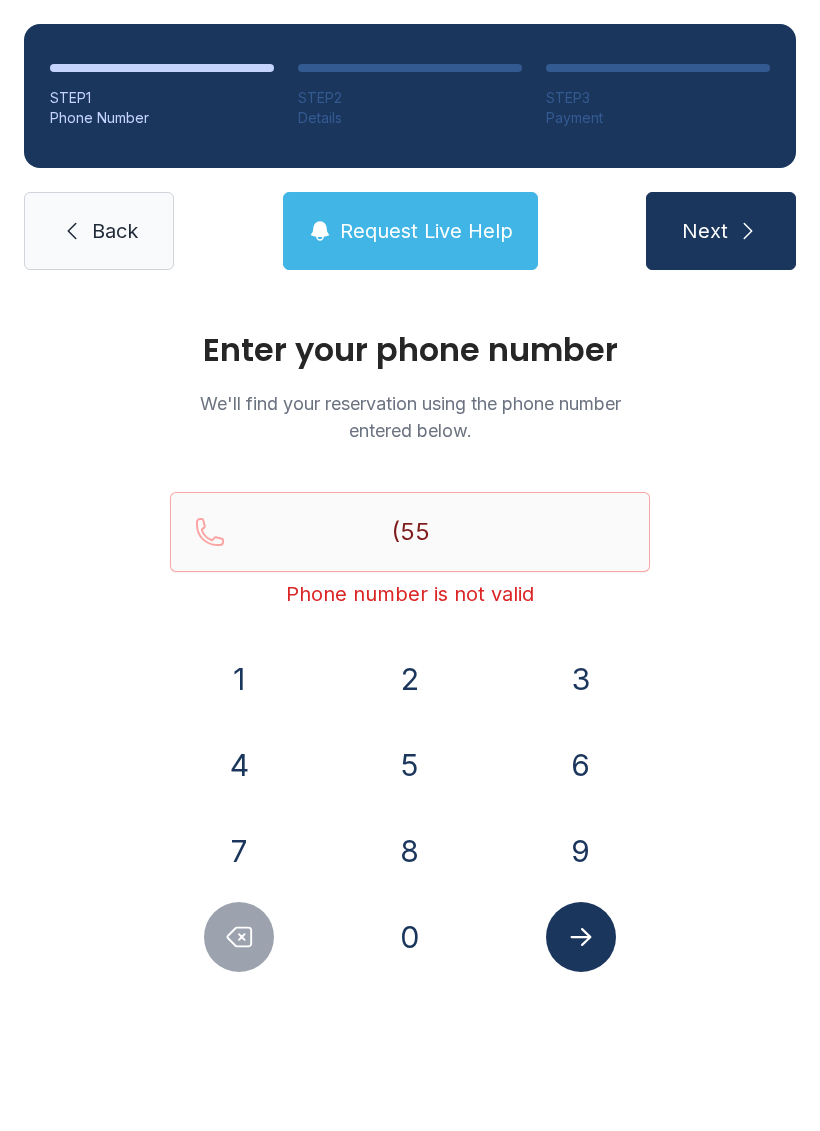 click on "3" at bounding box center (581, 679) 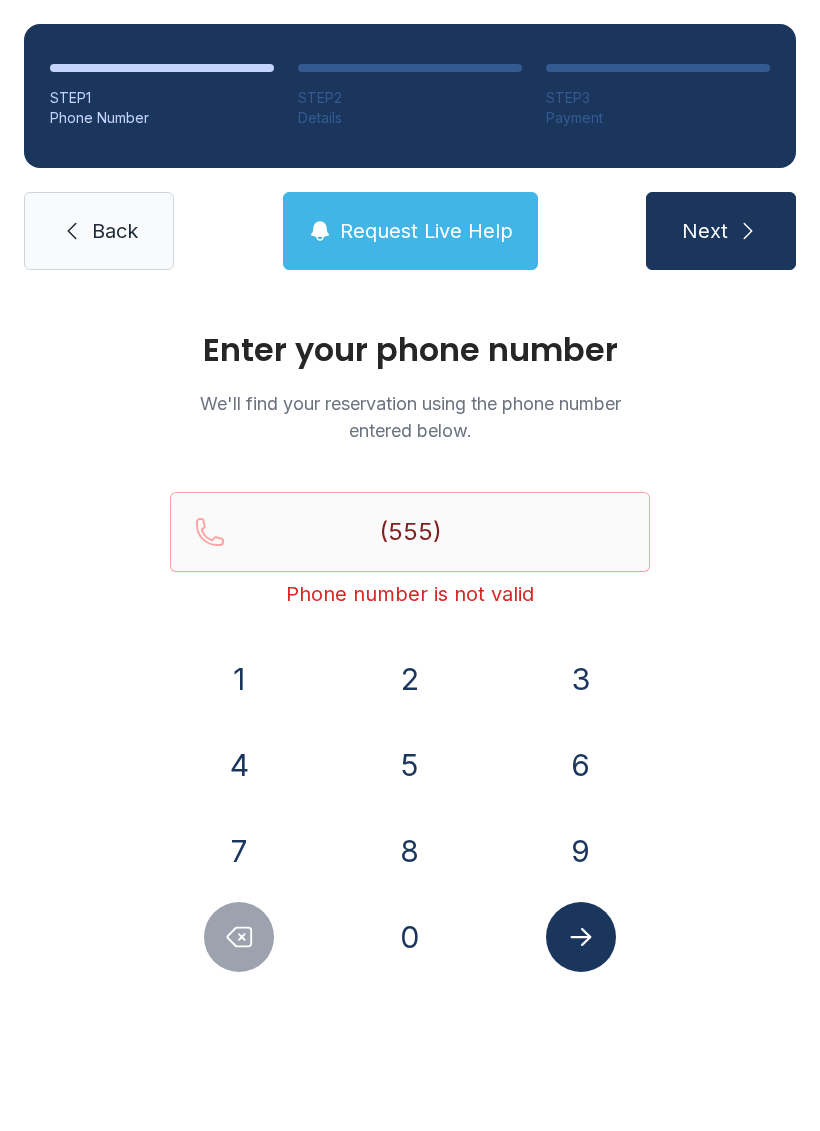 click on "6" at bounding box center [581, 765] 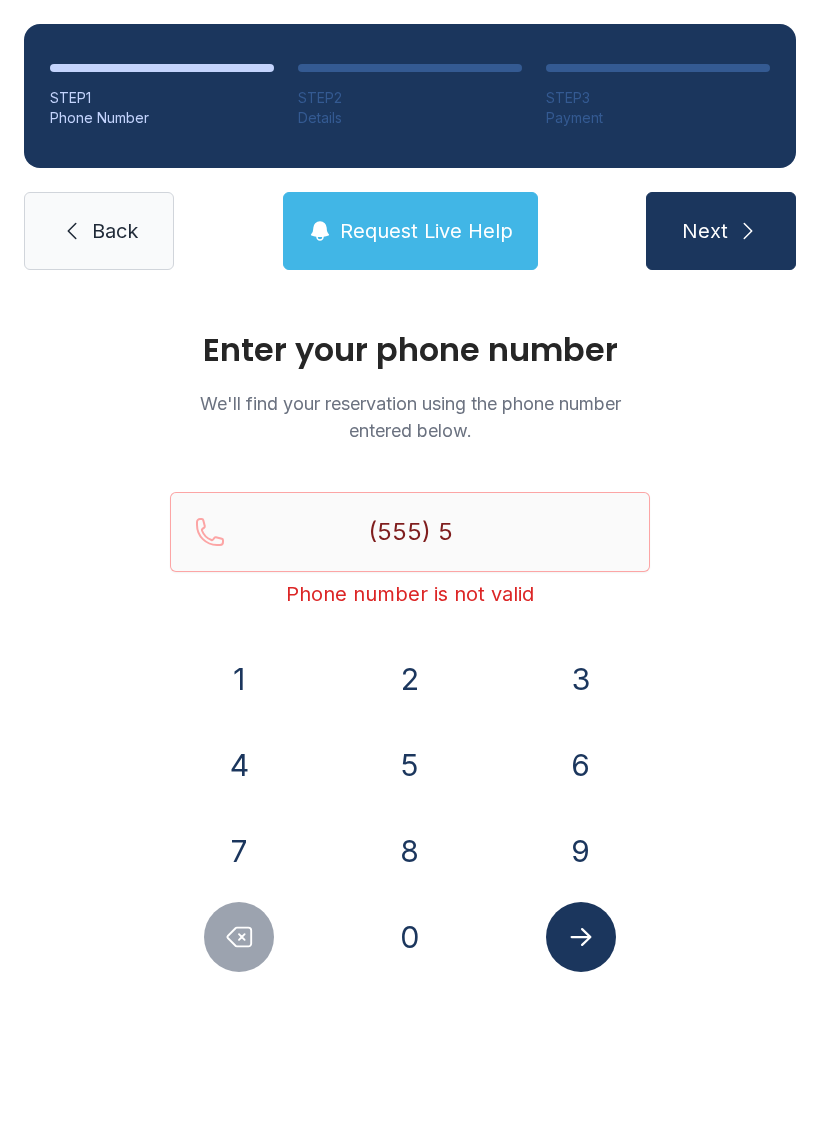 click on "9" at bounding box center (581, 851) 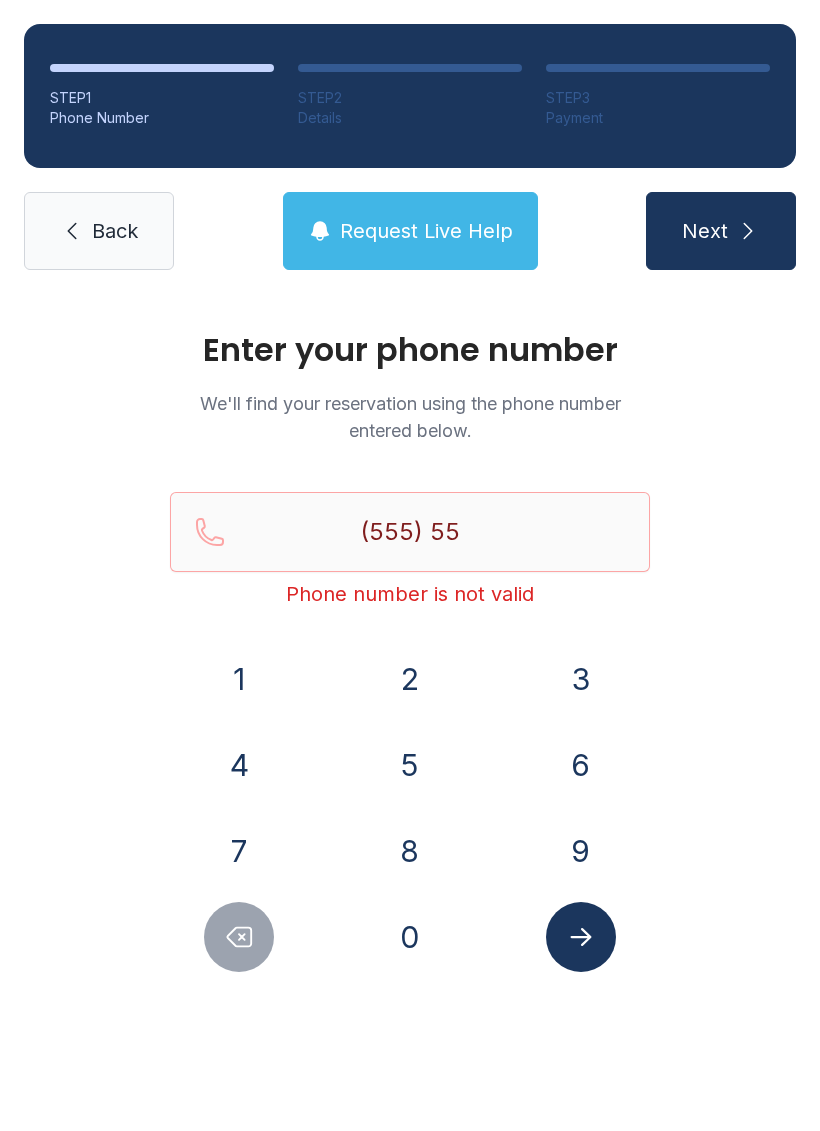 click on "3" at bounding box center [581, 679] 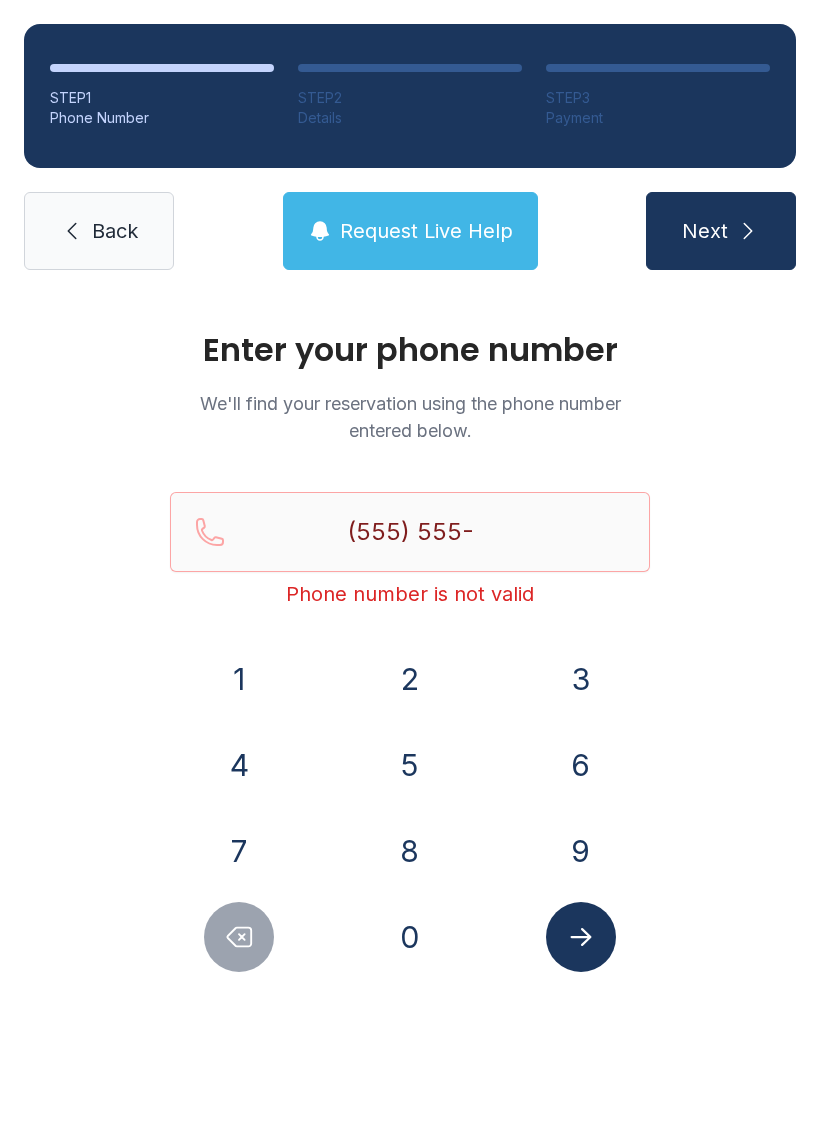 click on "9" at bounding box center (581, 851) 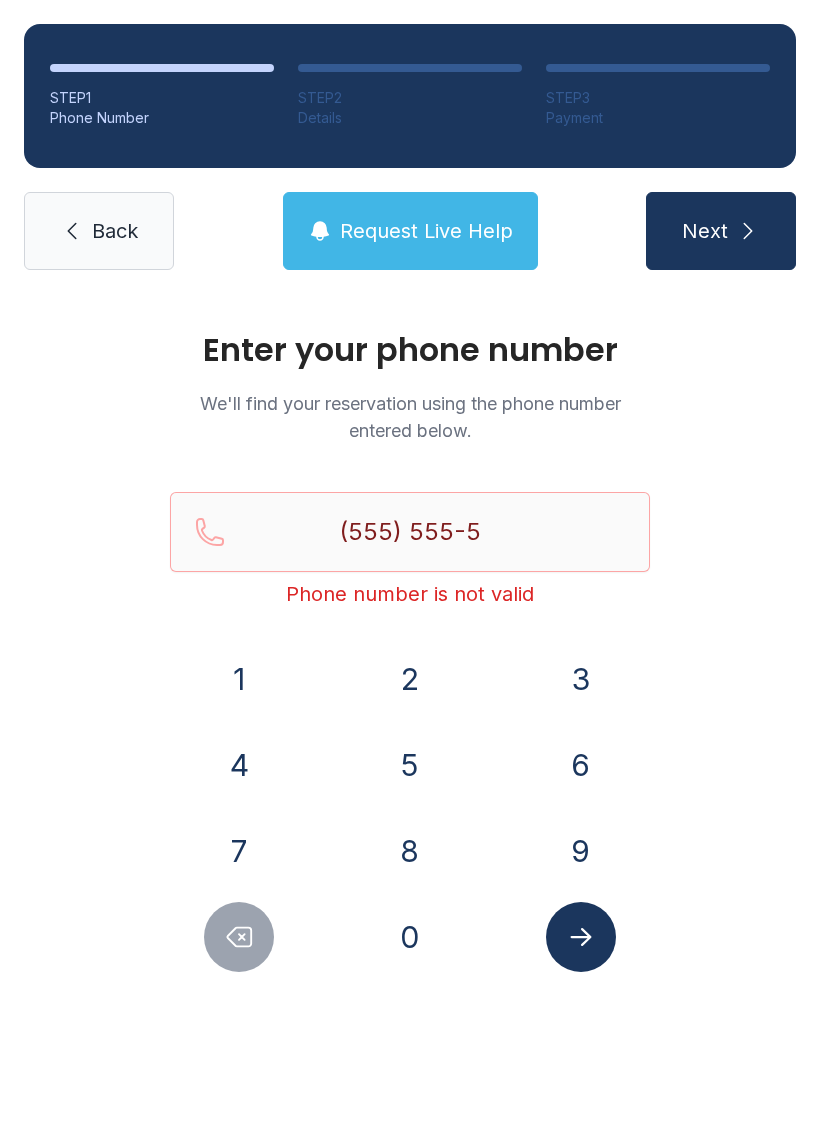 click on "3" at bounding box center [581, 679] 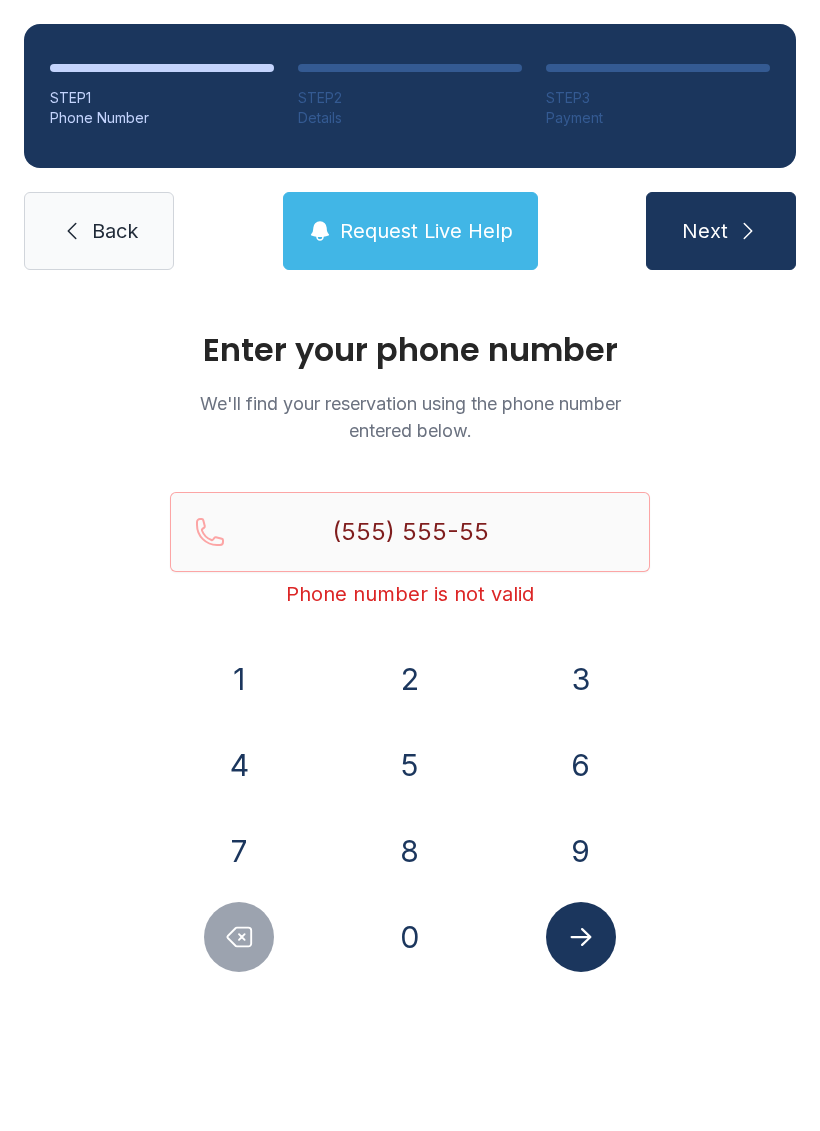 click on "7" at bounding box center (239, 851) 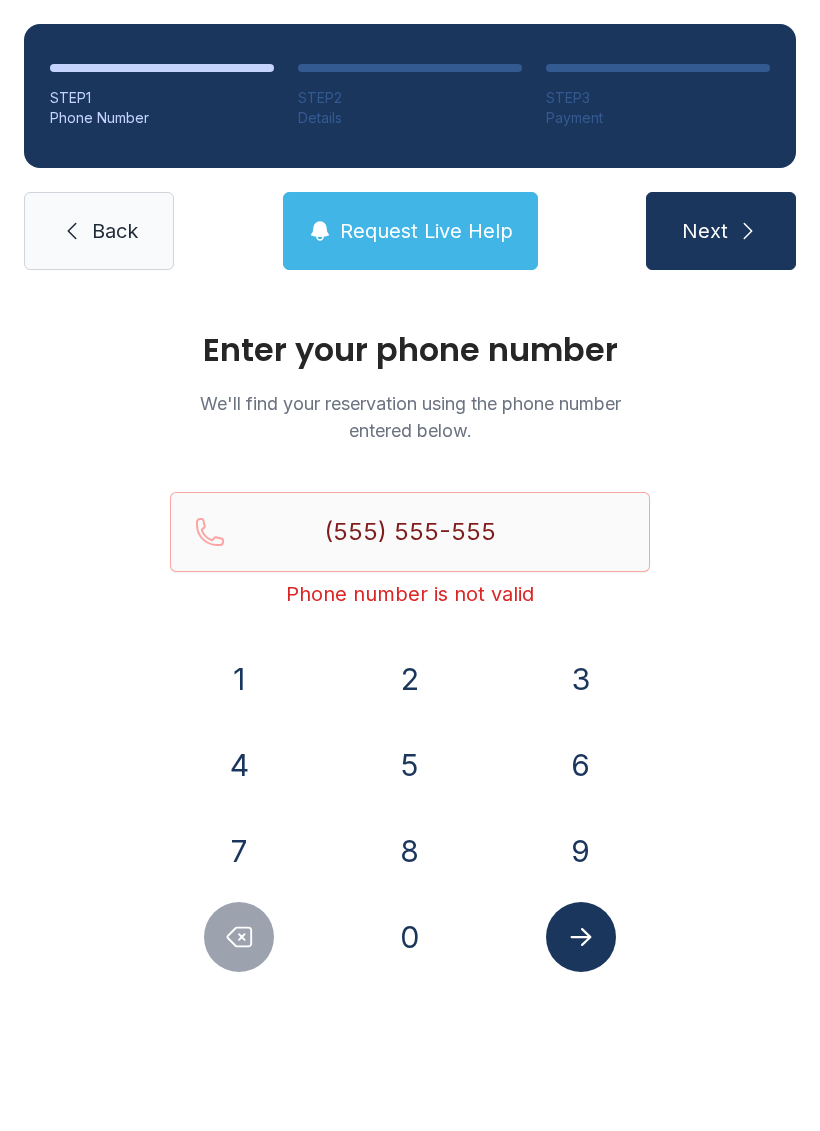 click on "9" at bounding box center (581, 851) 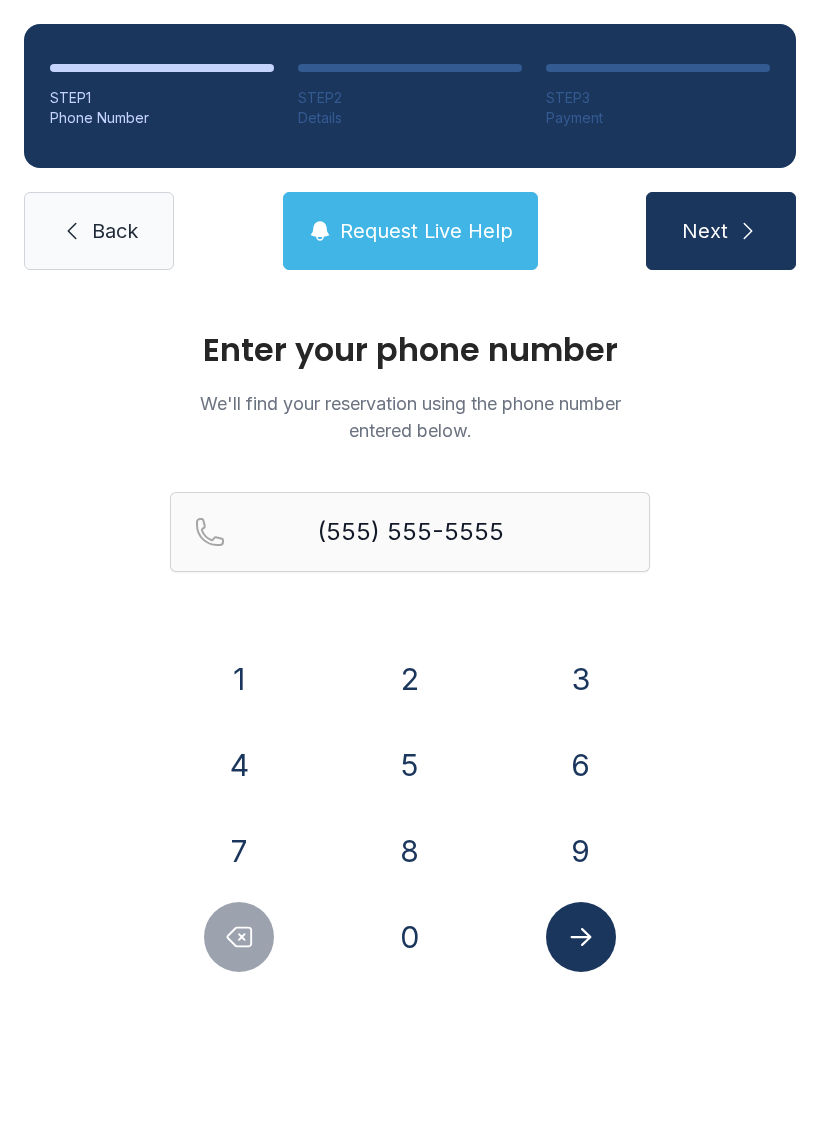 click at bounding box center (581, 937) 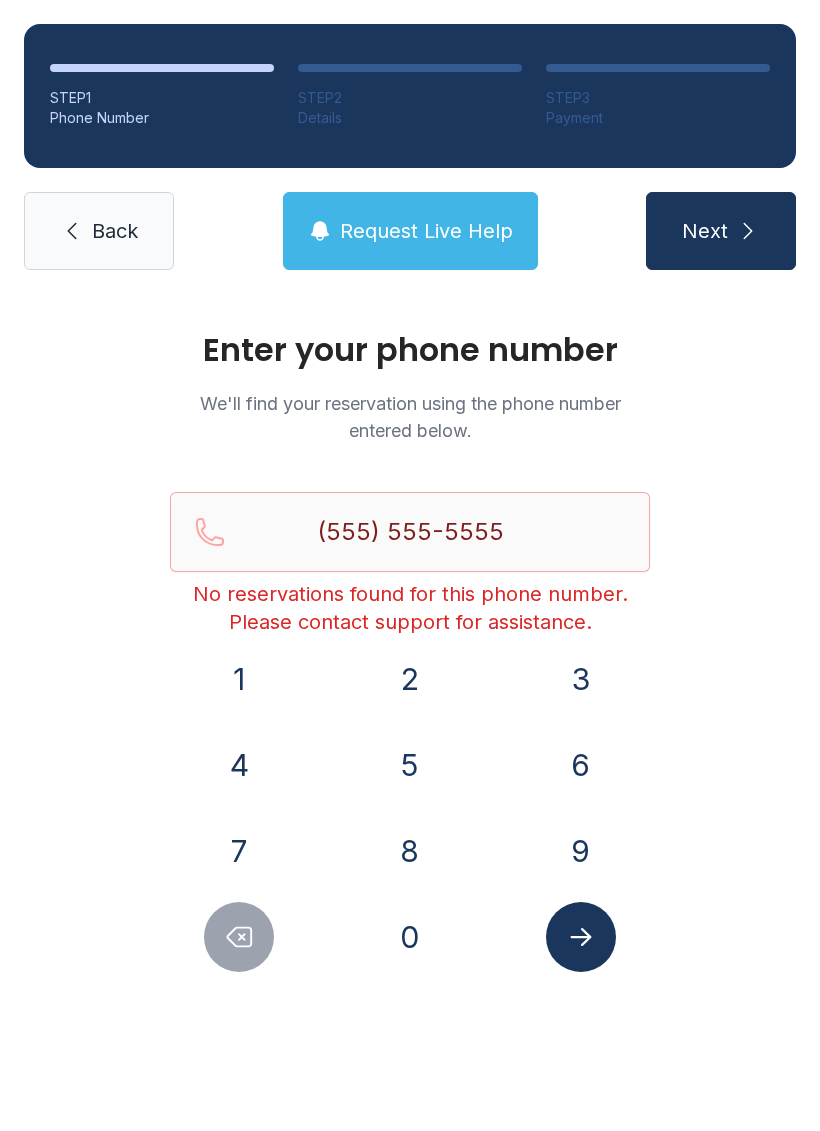 click at bounding box center (239, 937) 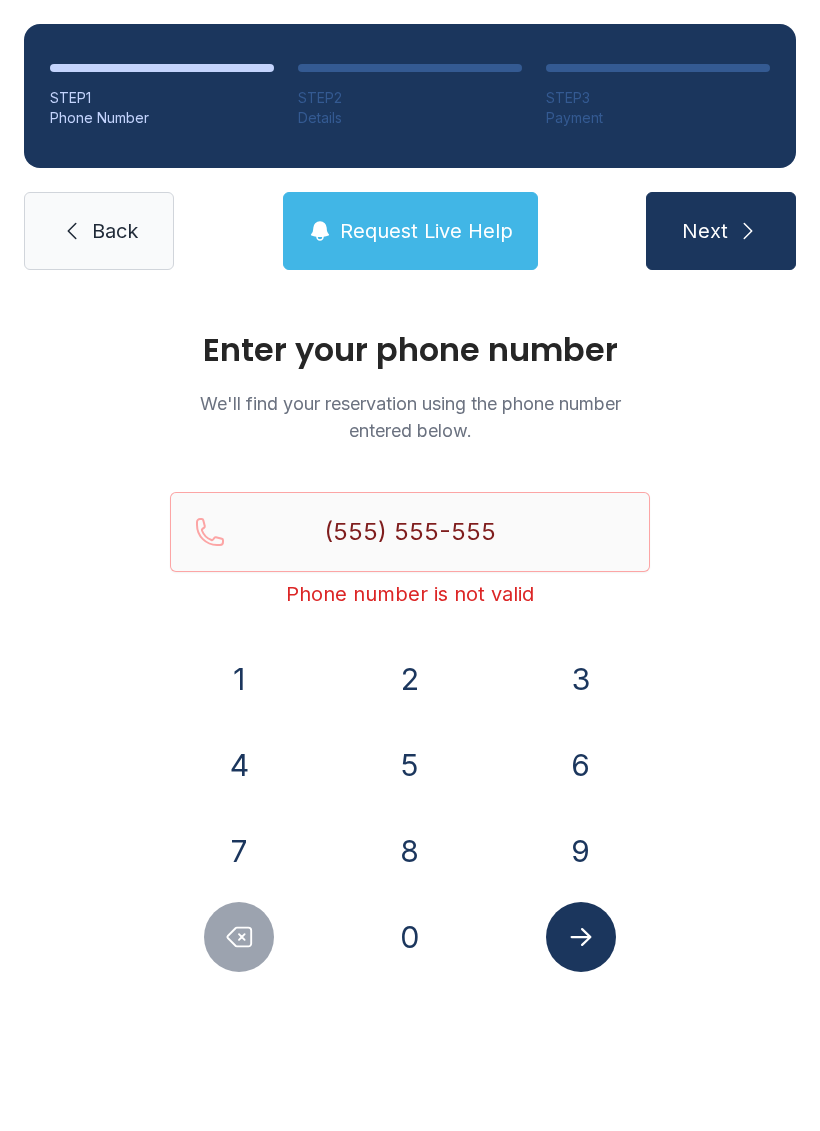click at bounding box center [239, 937] 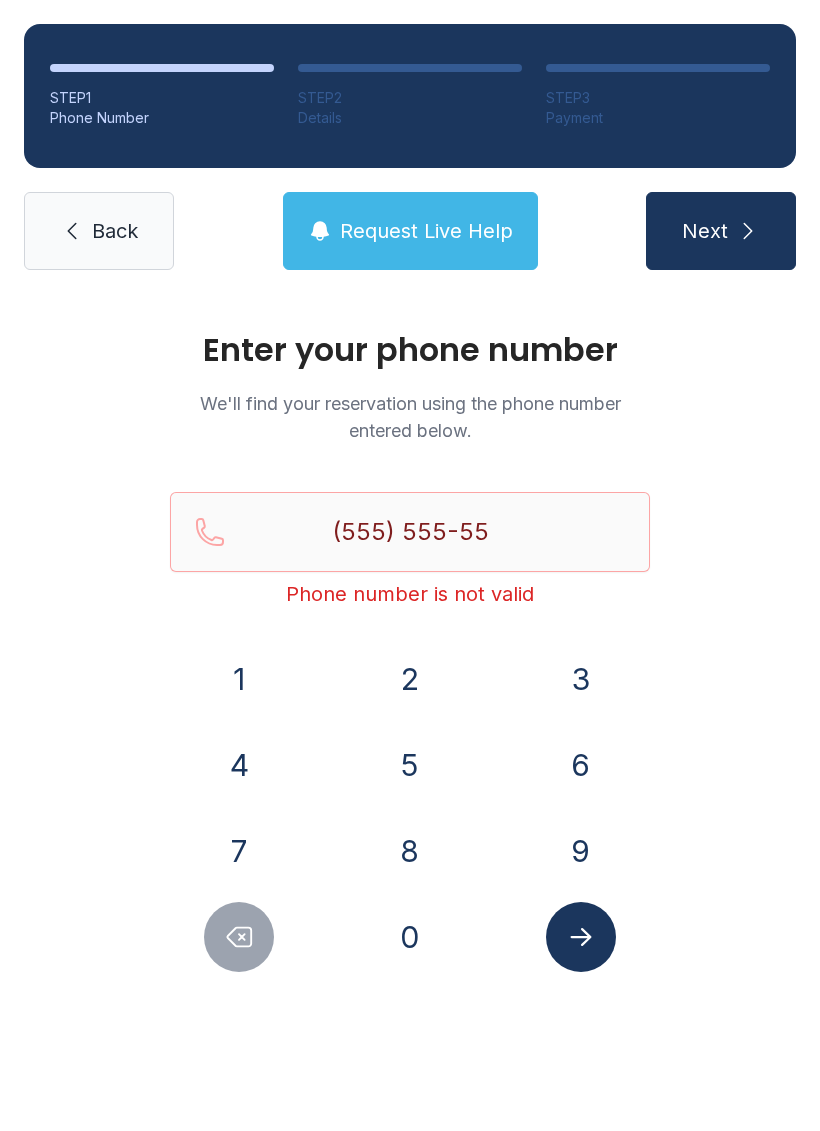 click at bounding box center (239, 937) 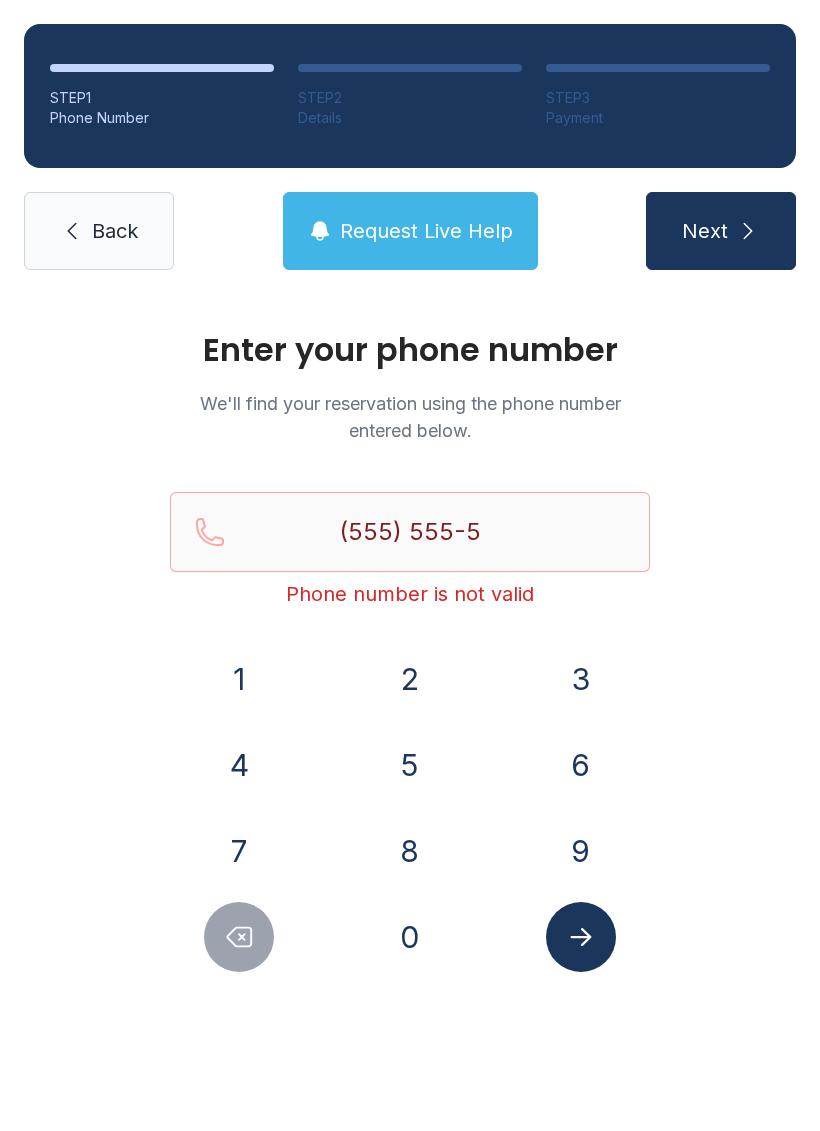 click at bounding box center [239, 937] 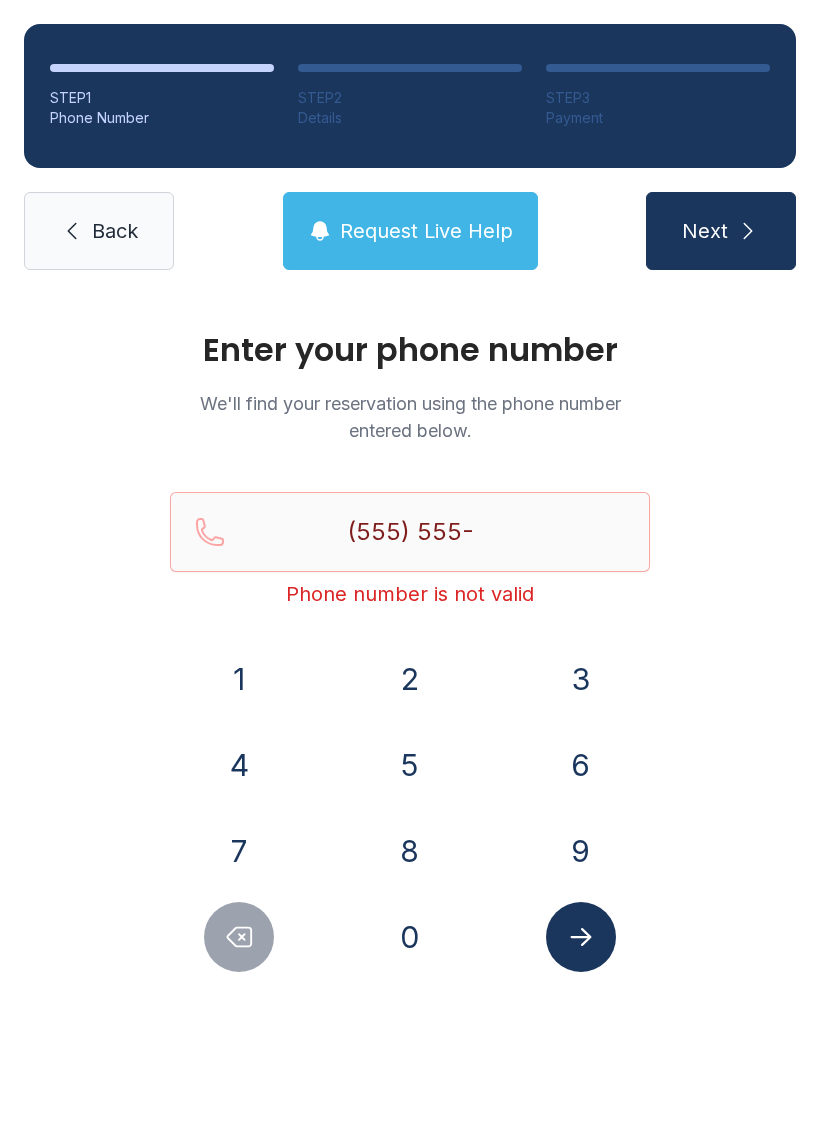 click 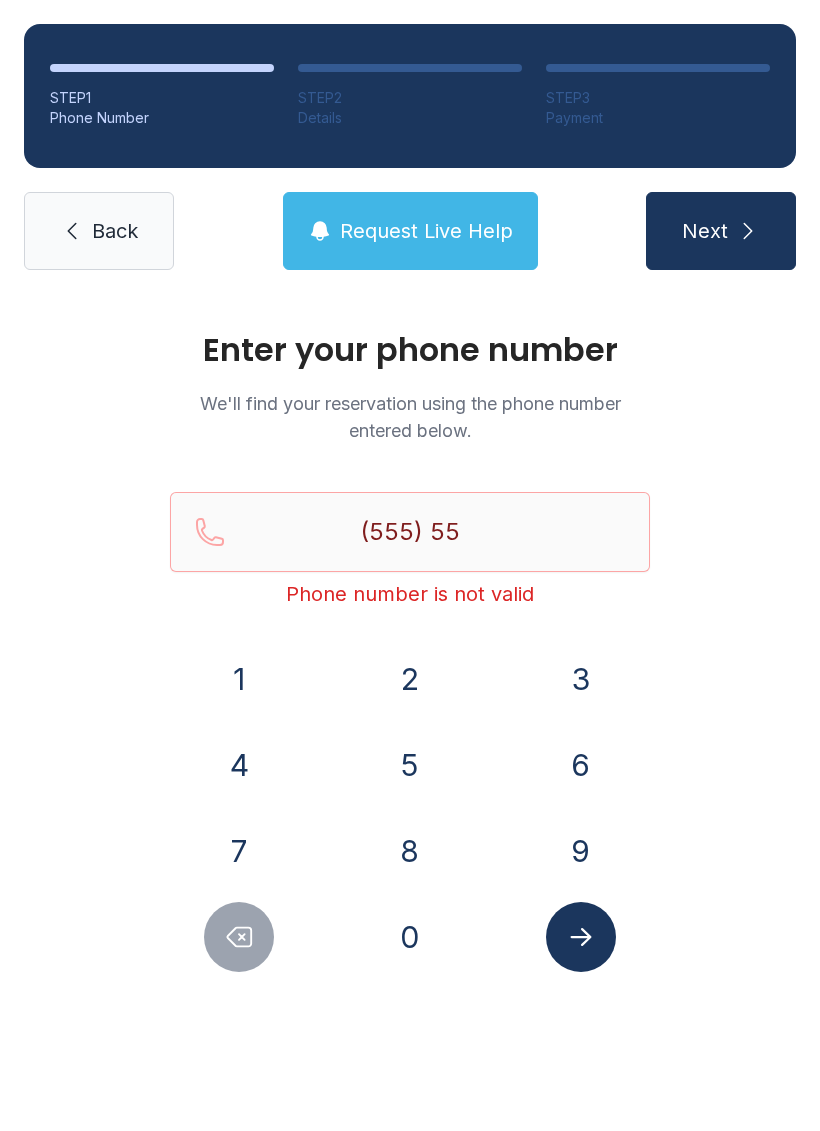 click 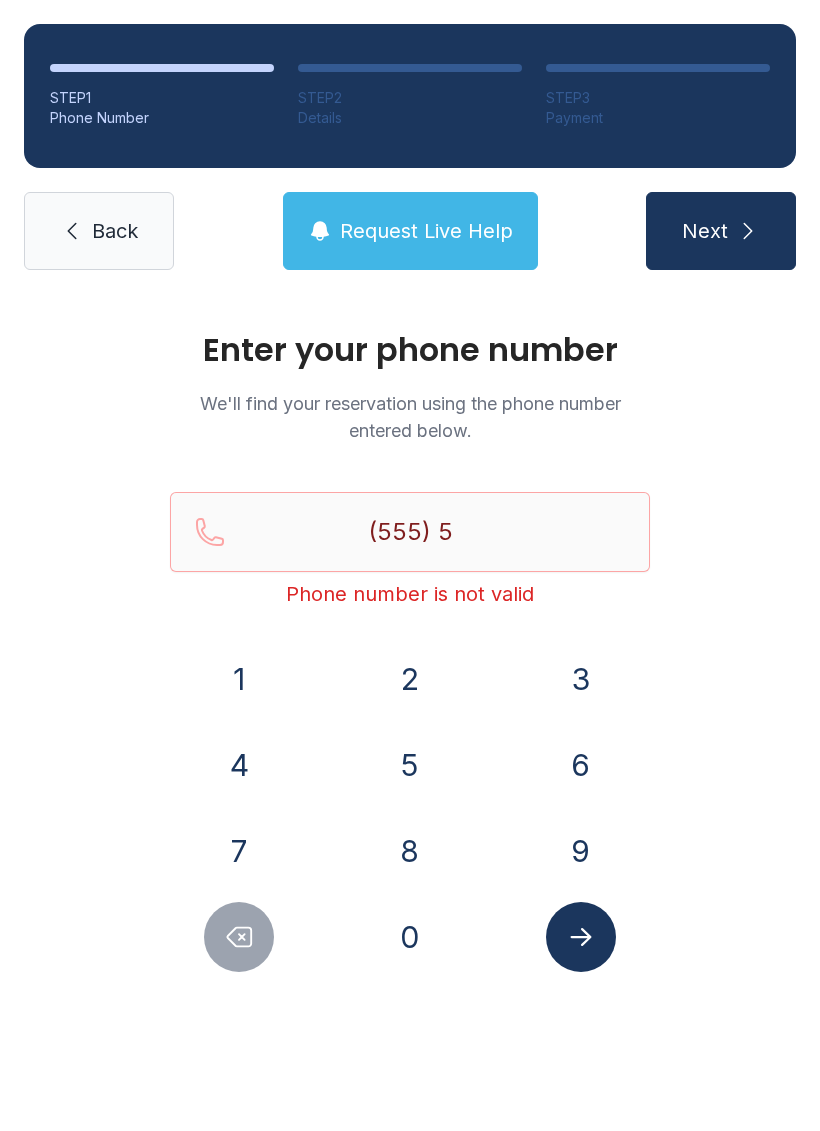 click 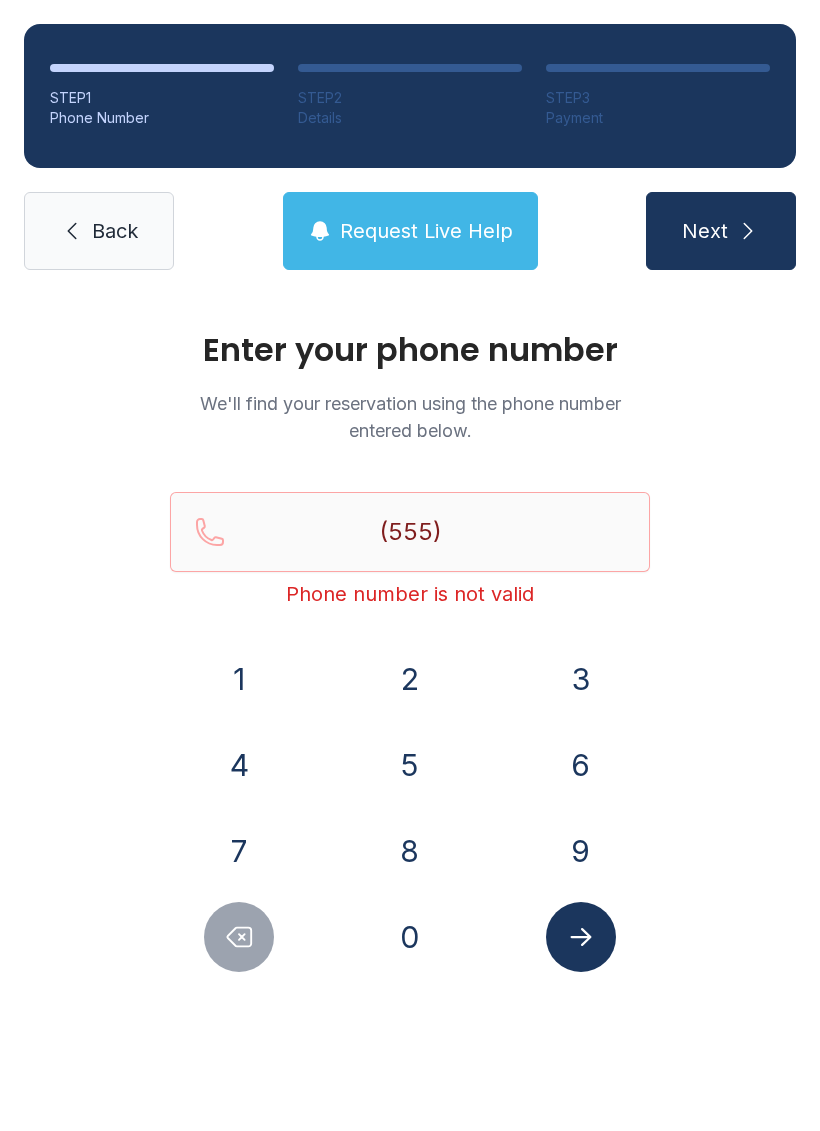 click 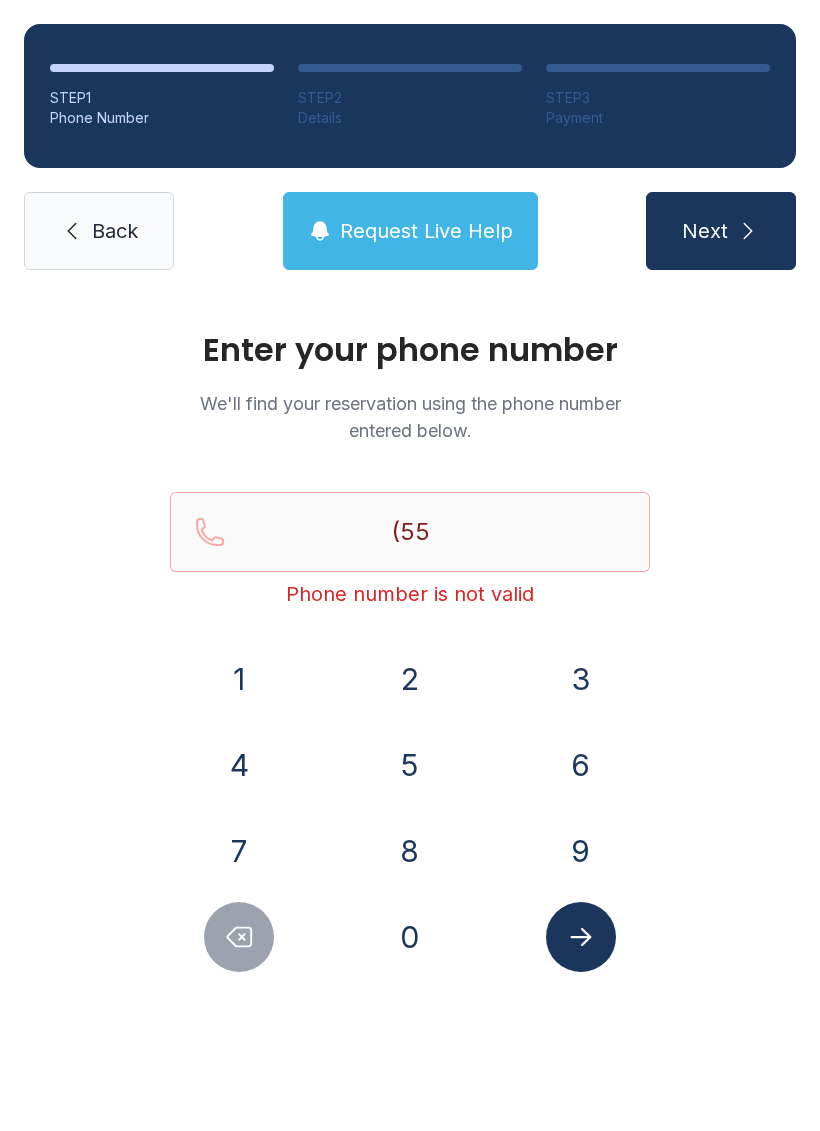 click 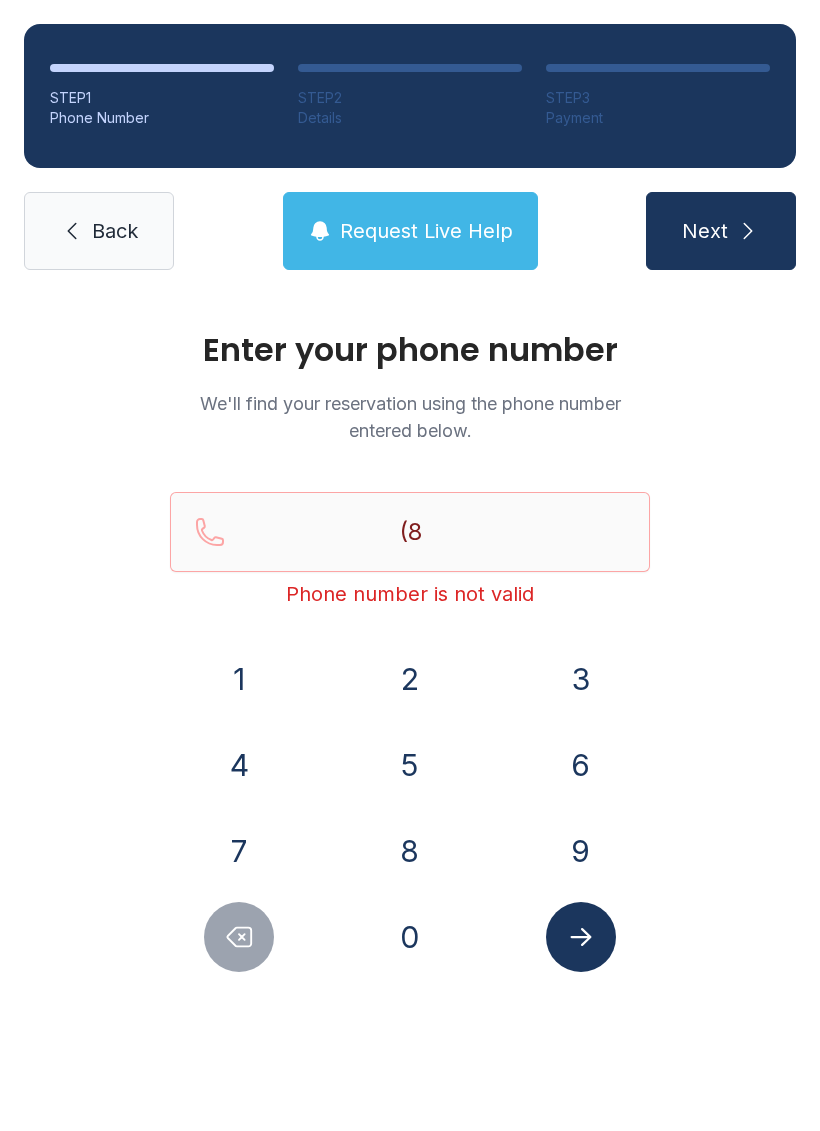 click 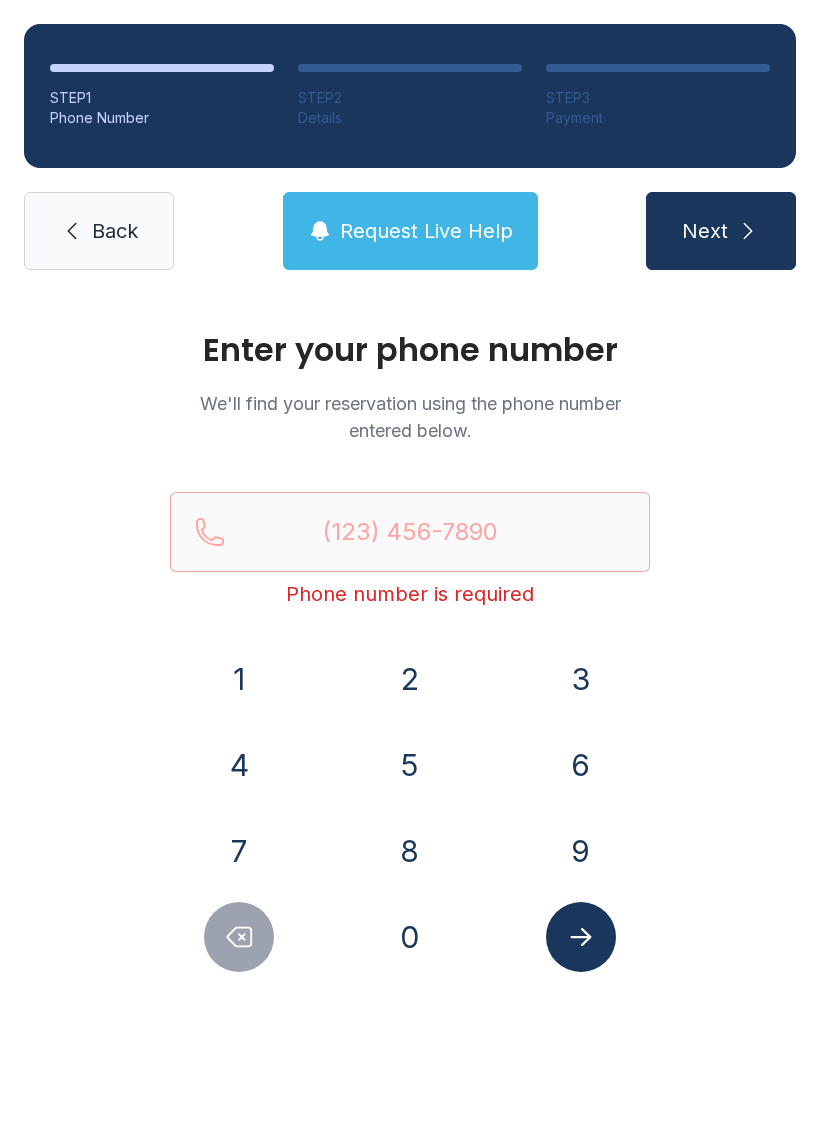 click 